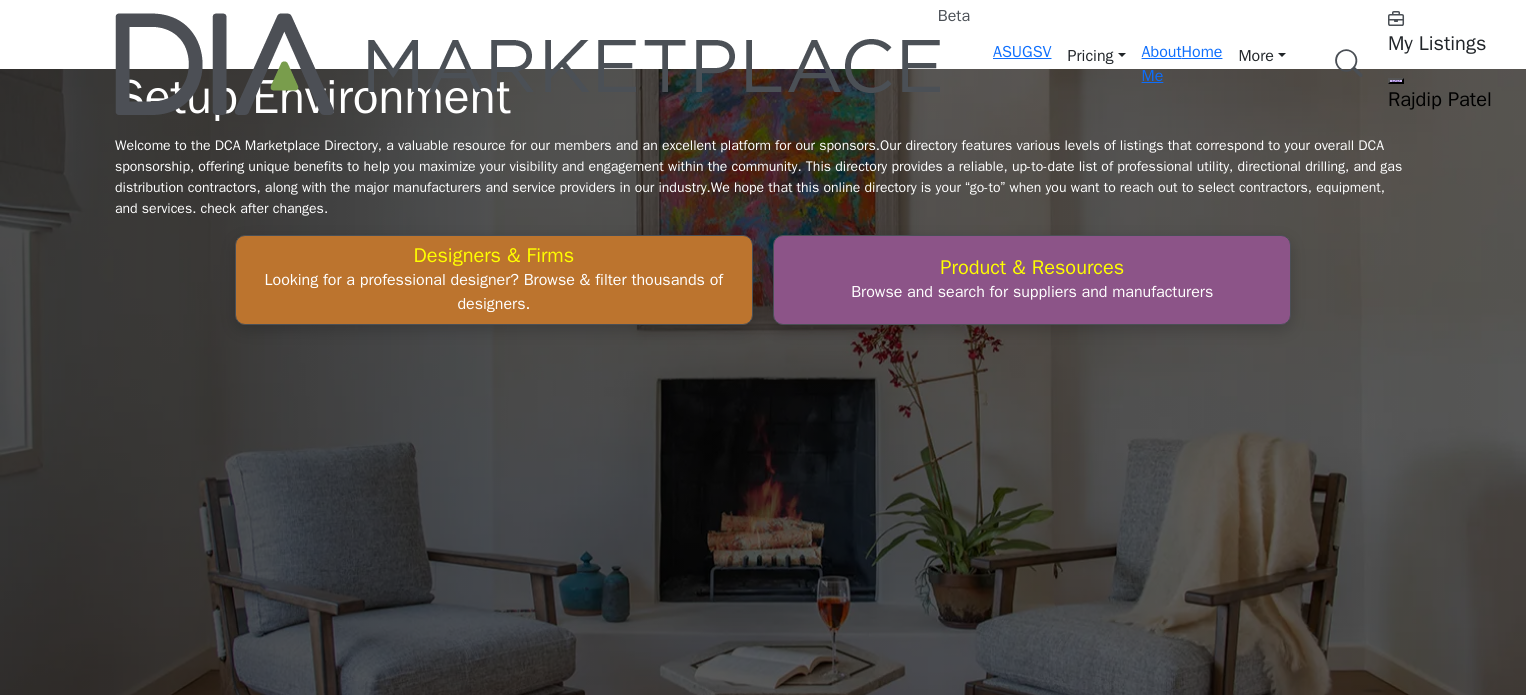 scroll, scrollTop: 0, scrollLeft: 0, axis: both 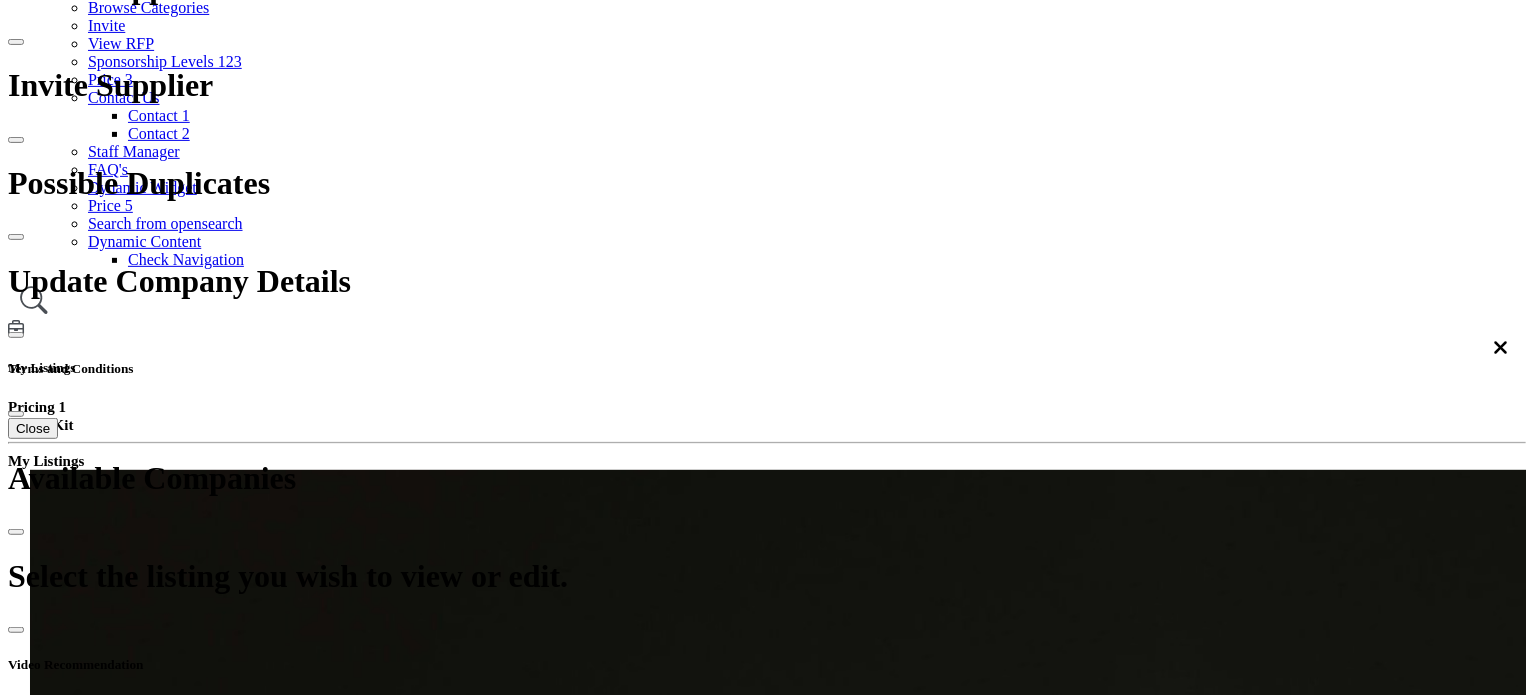 click on "Ecosystem" at bounding box center (733, 2187) 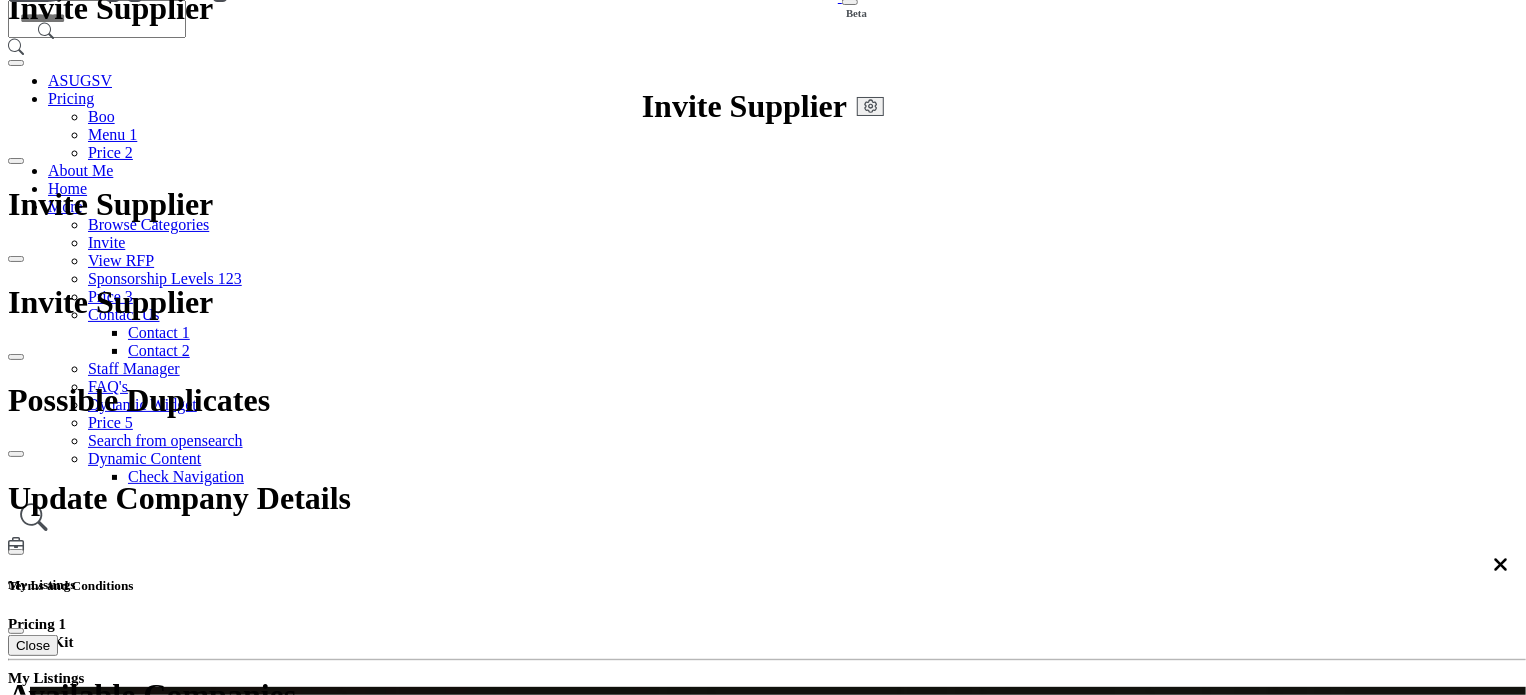 scroll, scrollTop: 300, scrollLeft: 0, axis: vertical 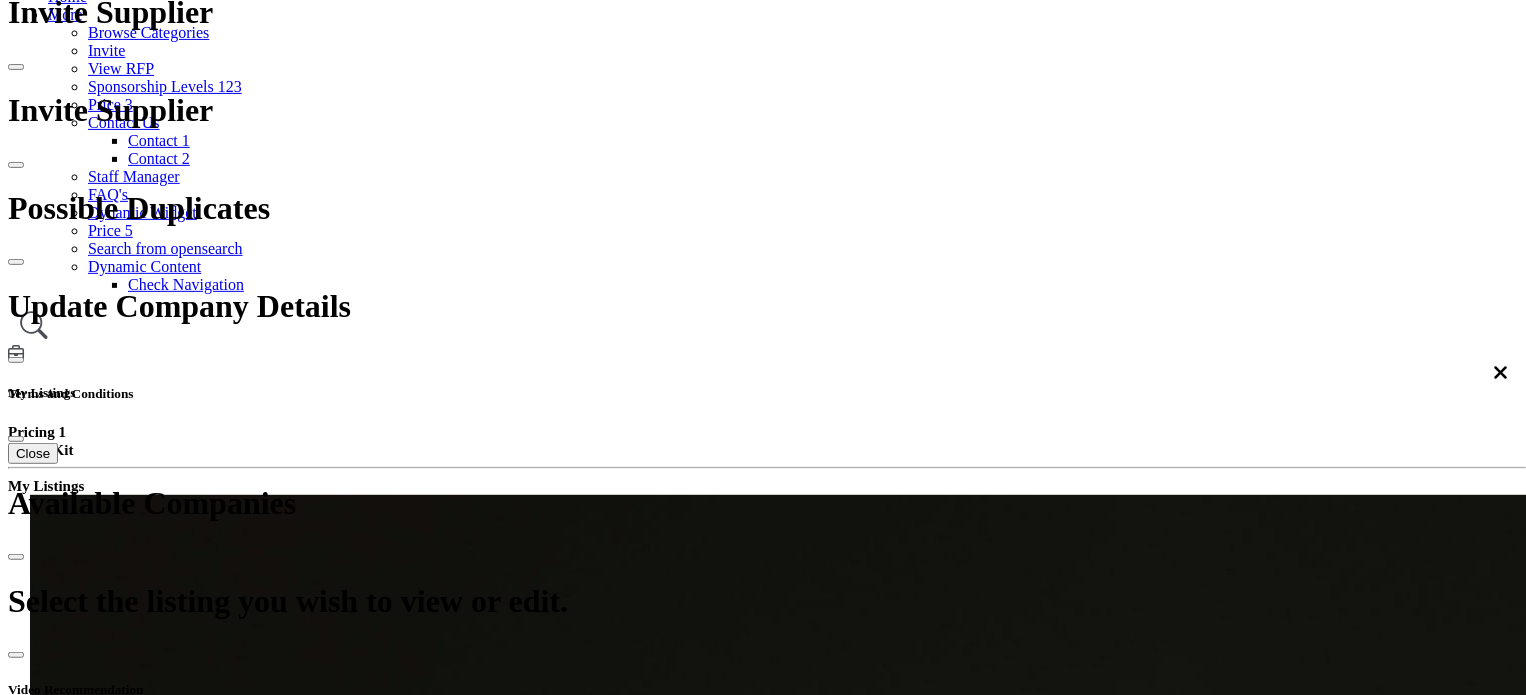 click on "Ecosystem" at bounding box center (733, 2212) 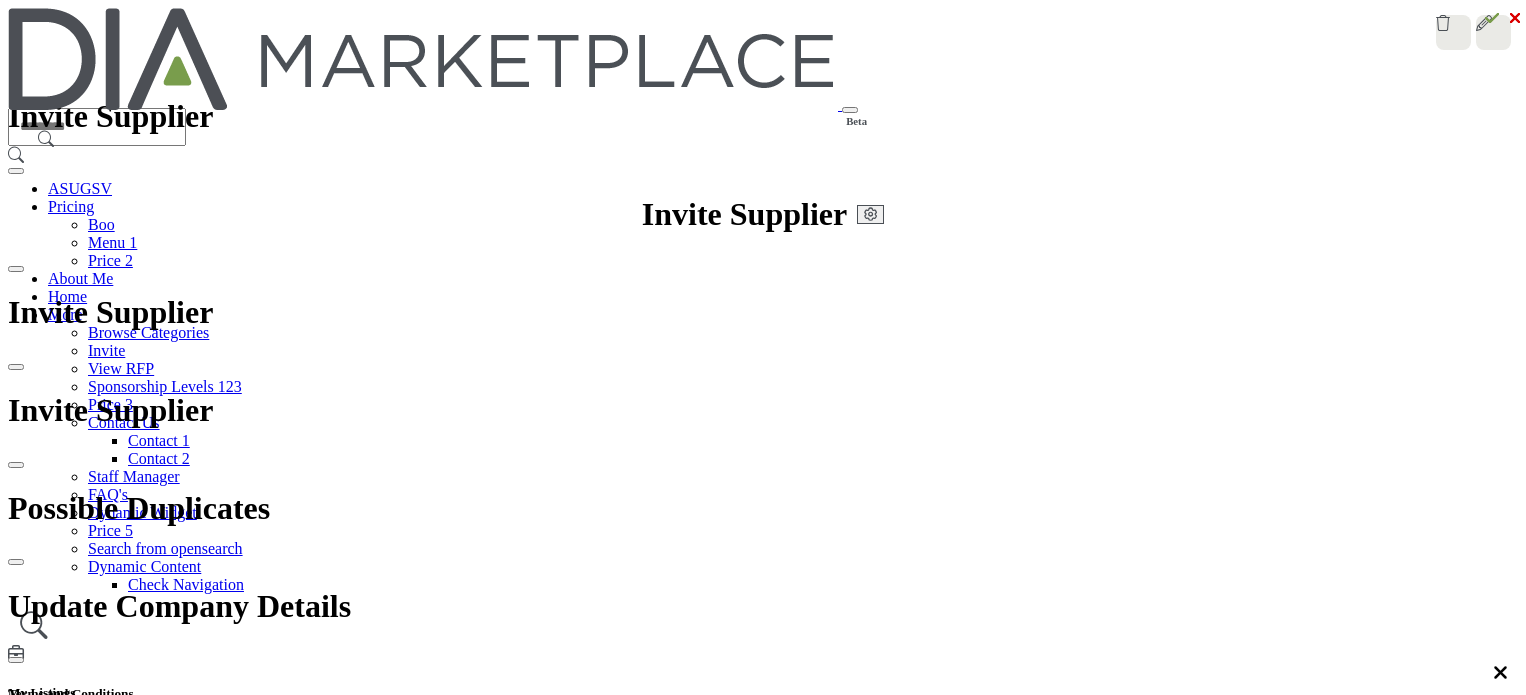 scroll, scrollTop: 0, scrollLeft: 0, axis: both 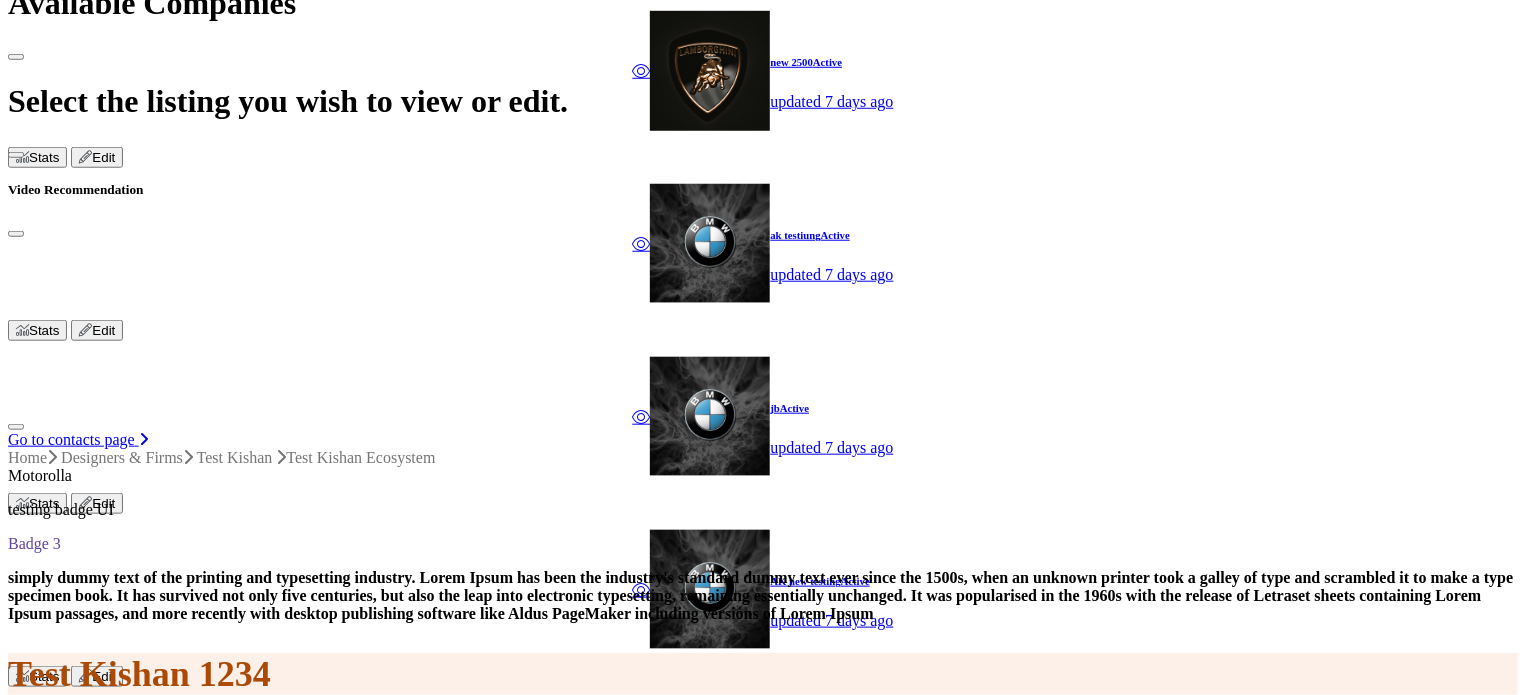 click on "Network Map" at bounding box center [95, 50073] 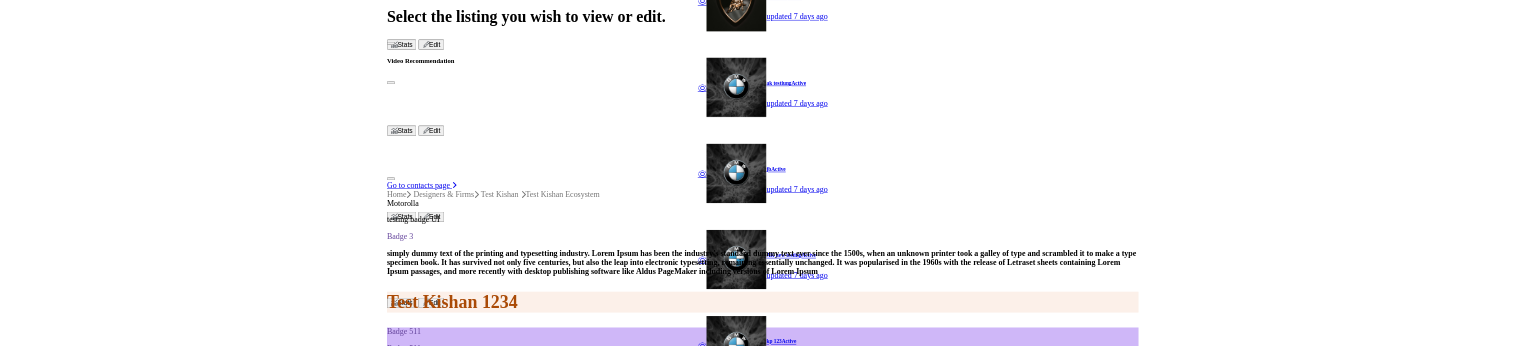 scroll, scrollTop: 900, scrollLeft: 0, axis: vertical 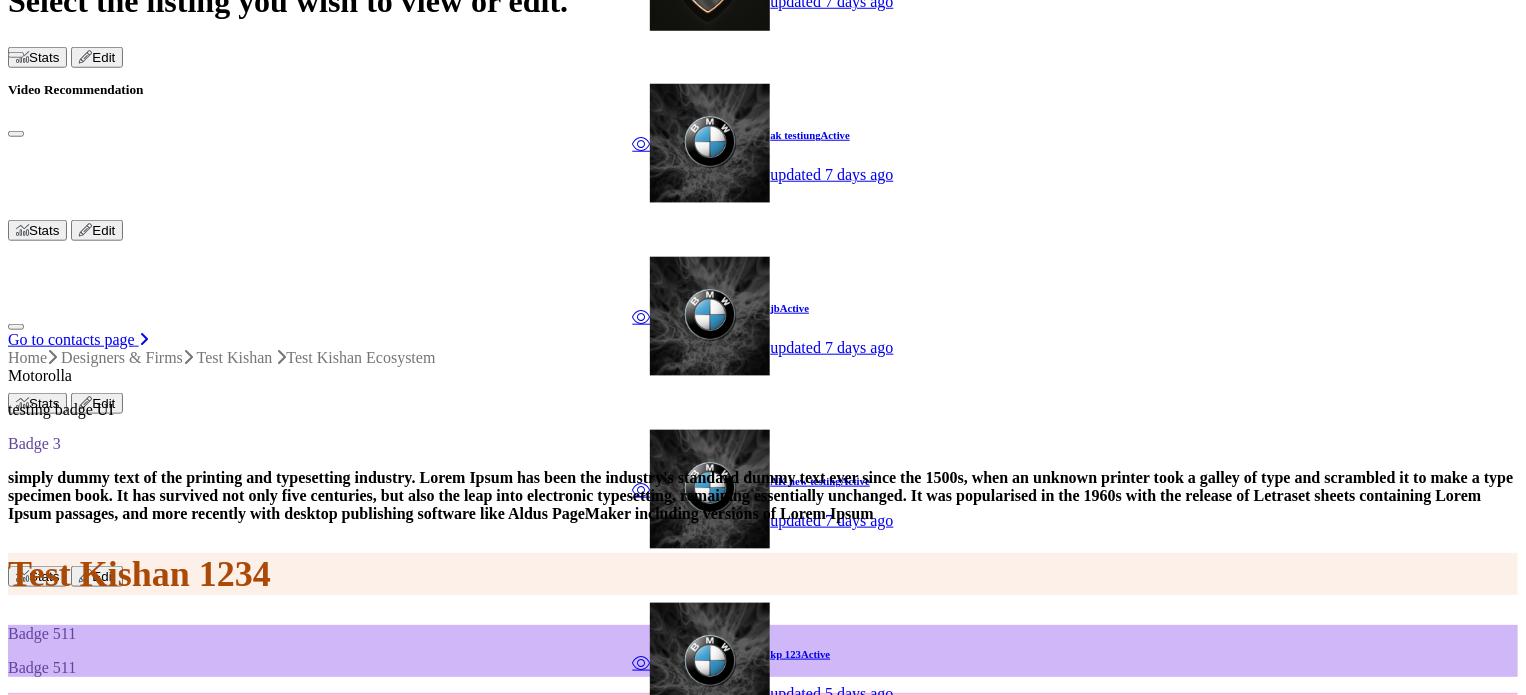 type 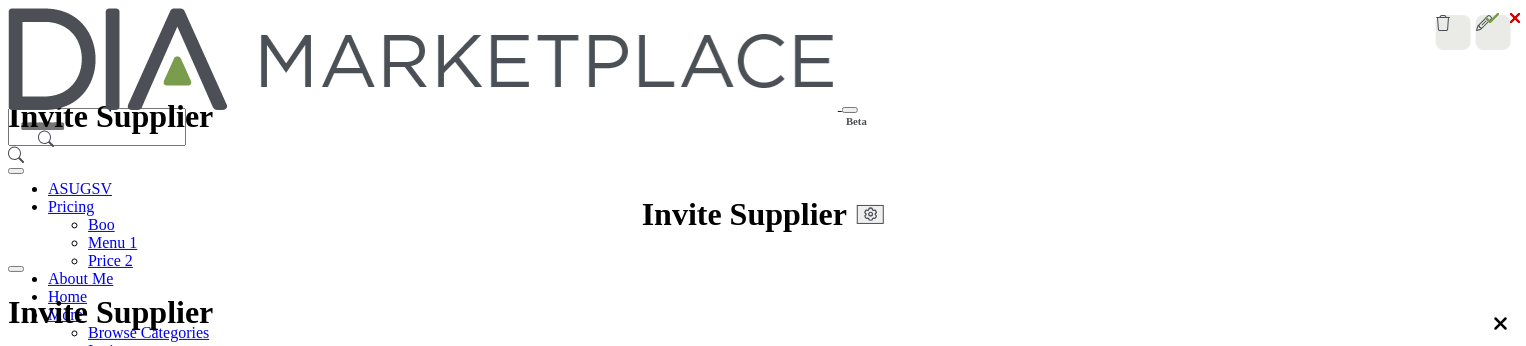 scroll, scrollTop: 900, scrollLeft: 0, axis: vertical 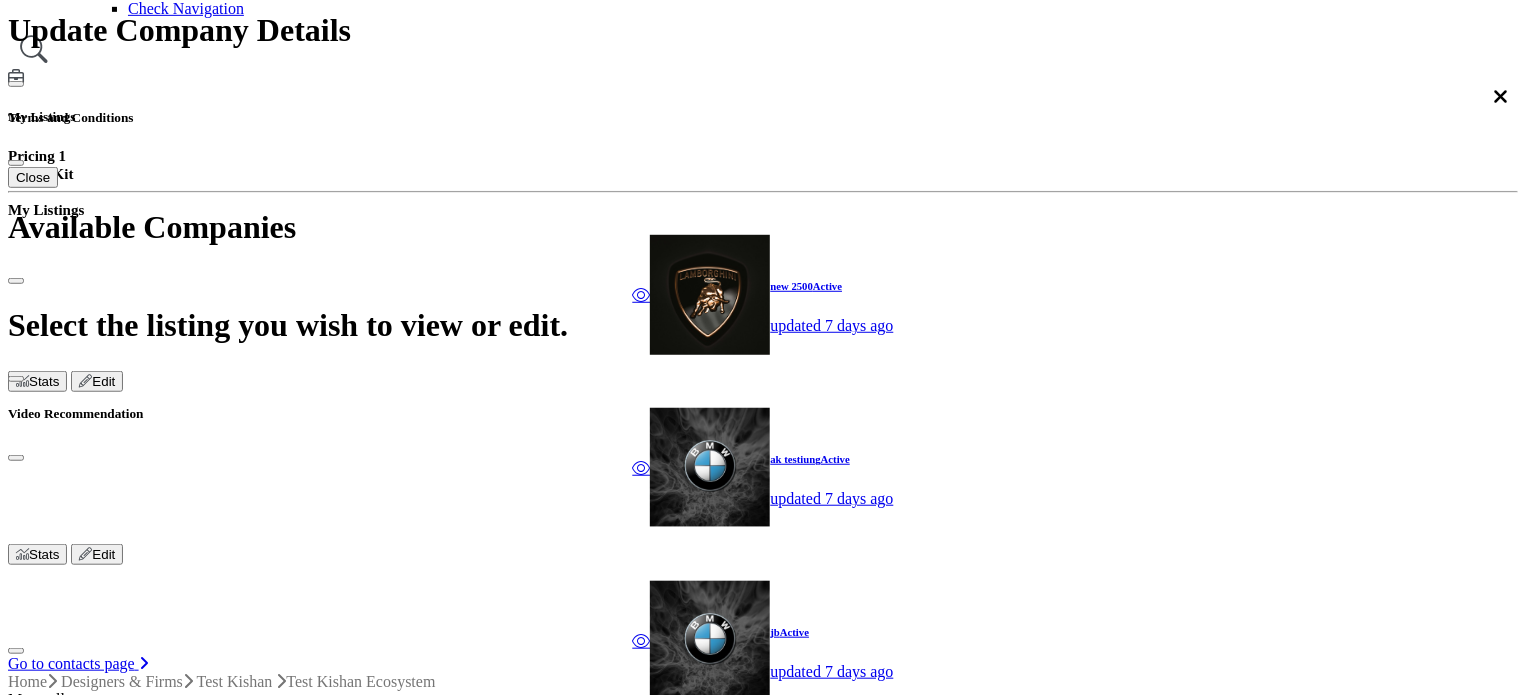 click on "Network Map" at bounding box center [95, 50297] 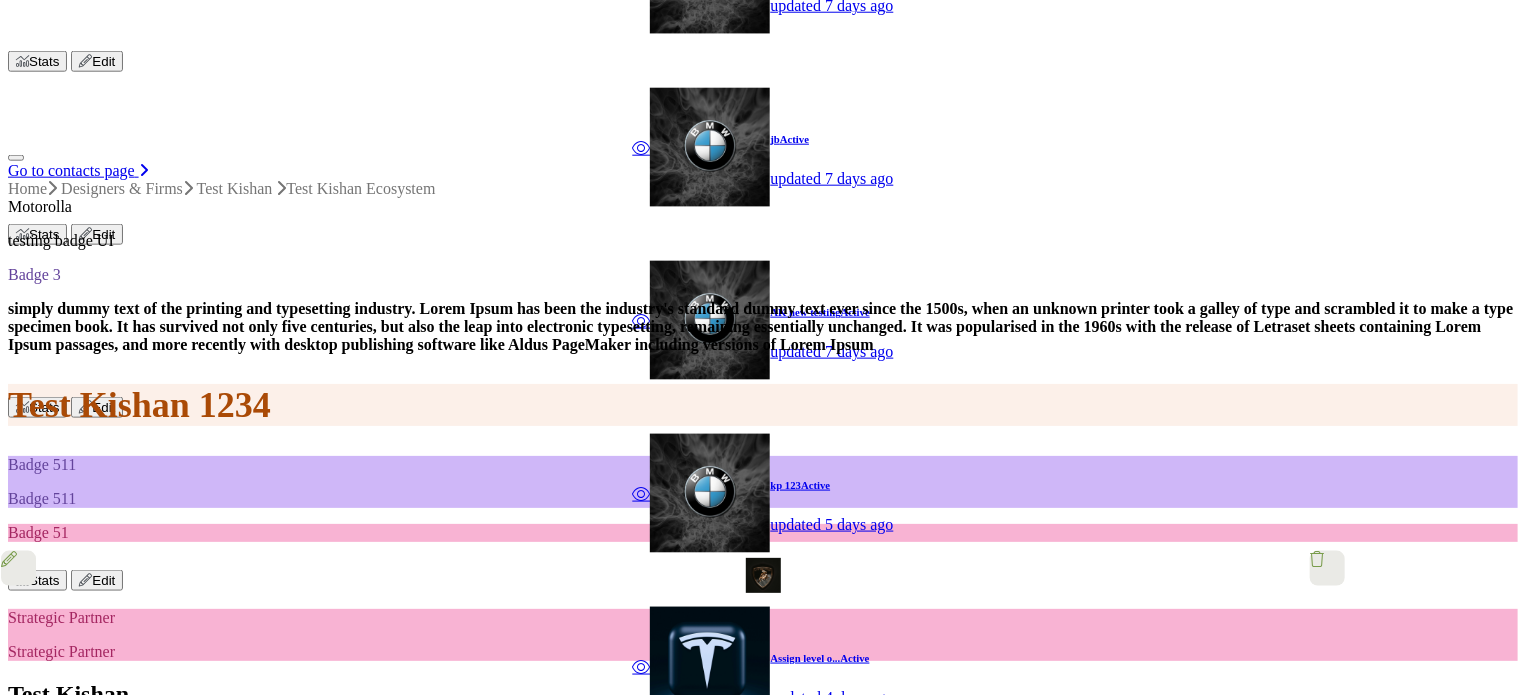 scroll, scrollTop: 1076, scrollLeft: 0, axis: vertical 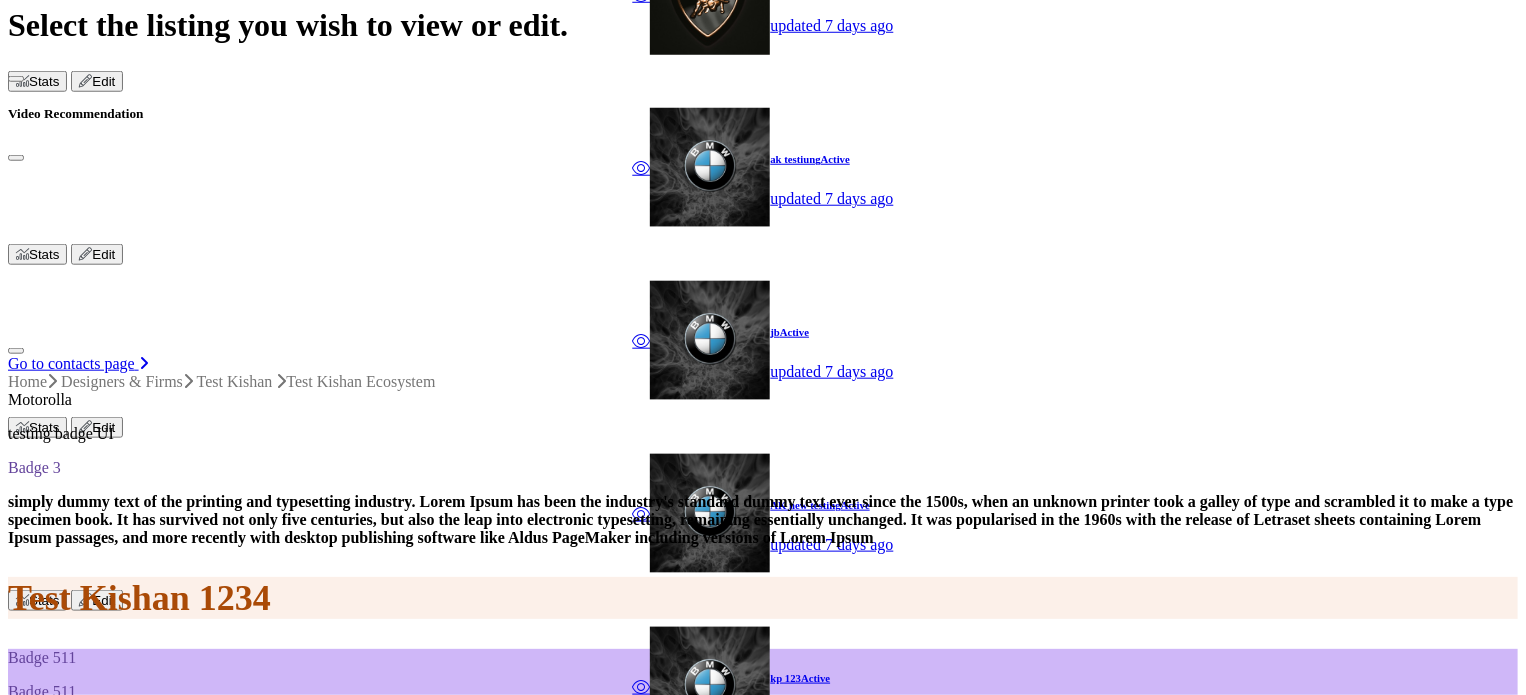 type 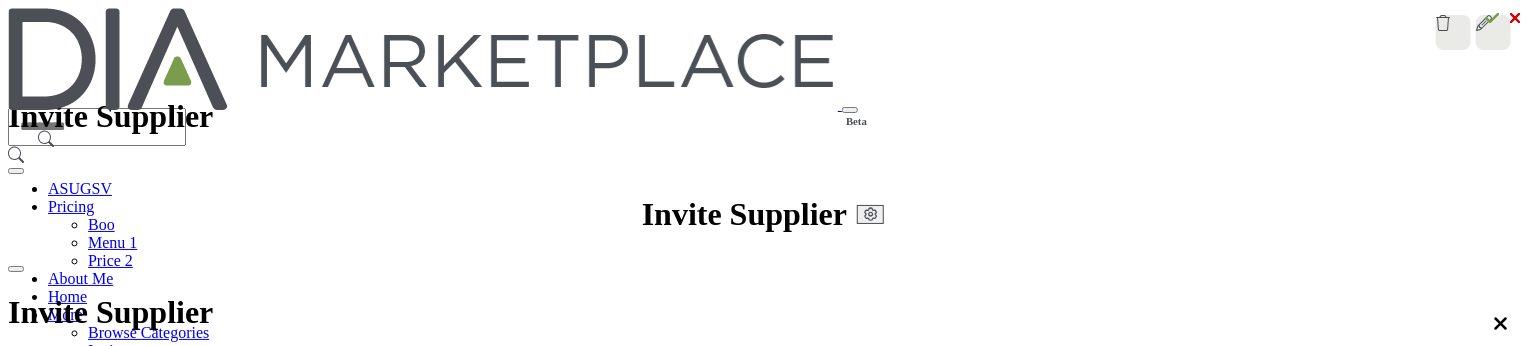 scroll, scrollTop: 876, scrollLeft: 0, axis: vertical 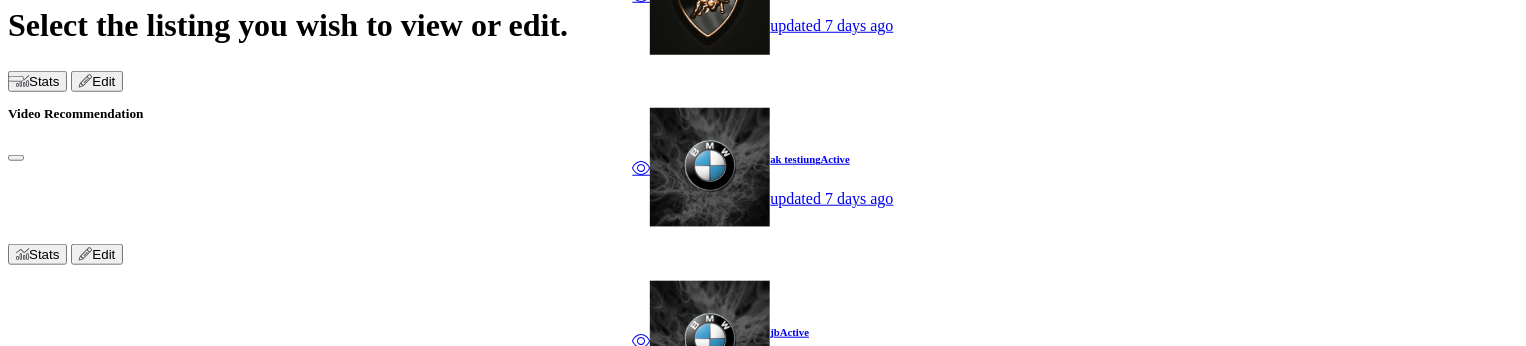 click on "Network Map" at bounding box center [95, 49997] 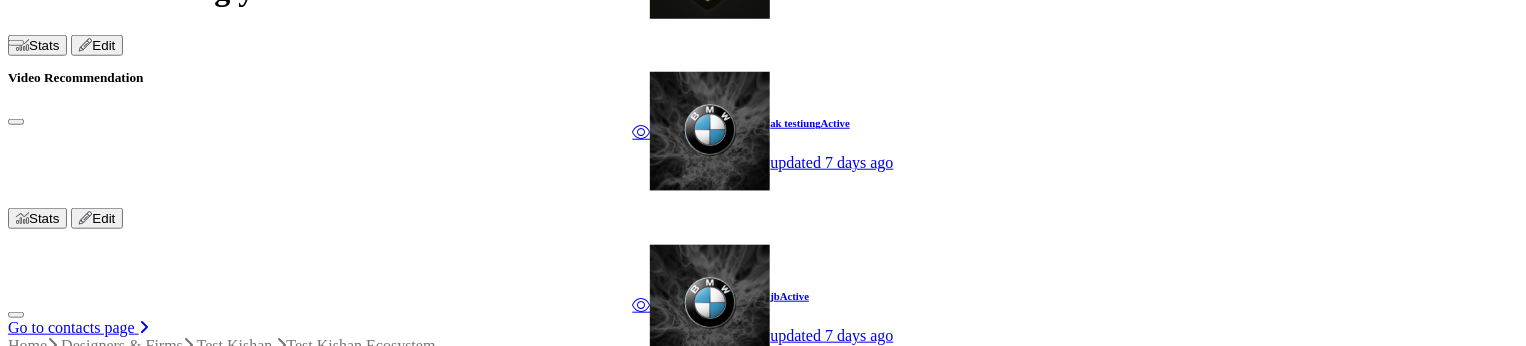scroll, scrollTop: 876, scrollLeft: 0, axis: vertical 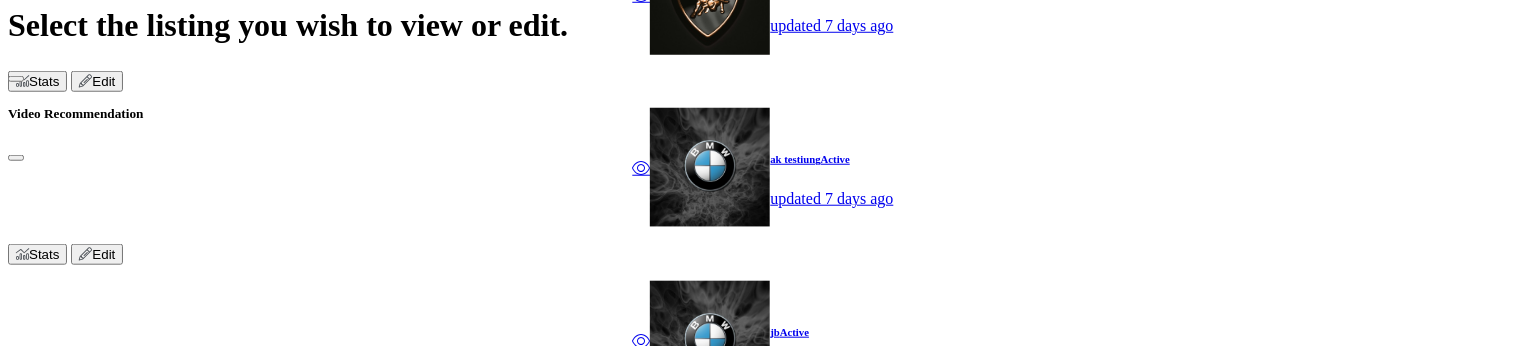 click on "Network Map" at bounding box center (95, 49997) 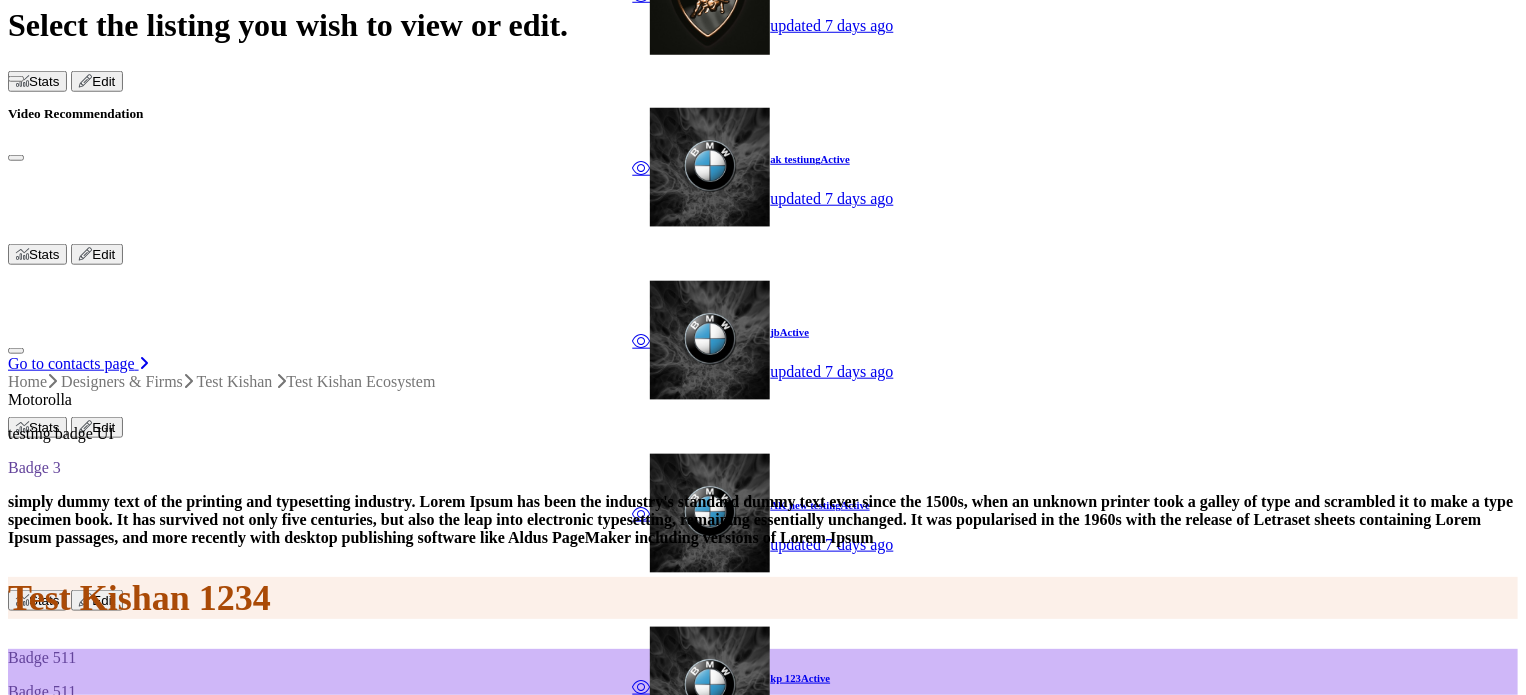 type 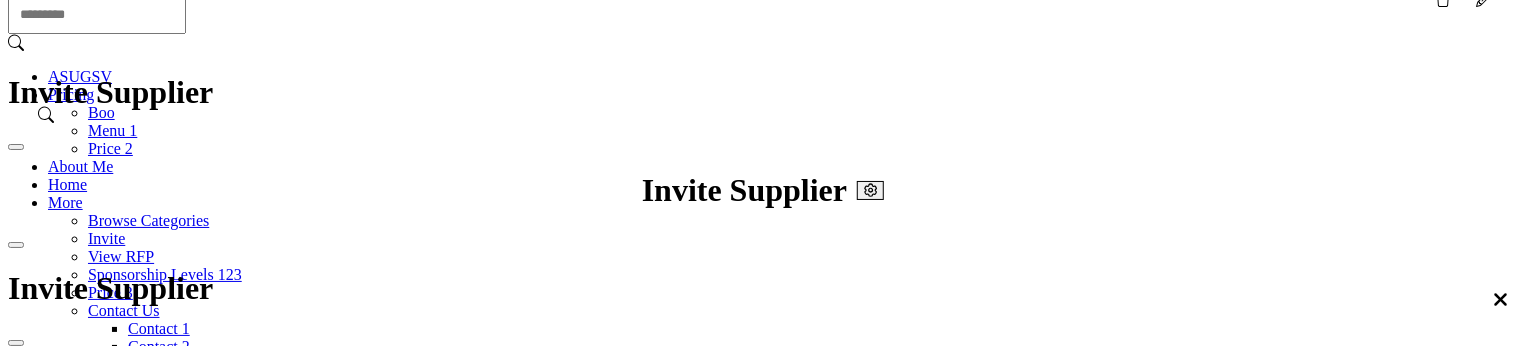 scroll, scrollTop: 200, scrollLeft: 0, axis: vertical 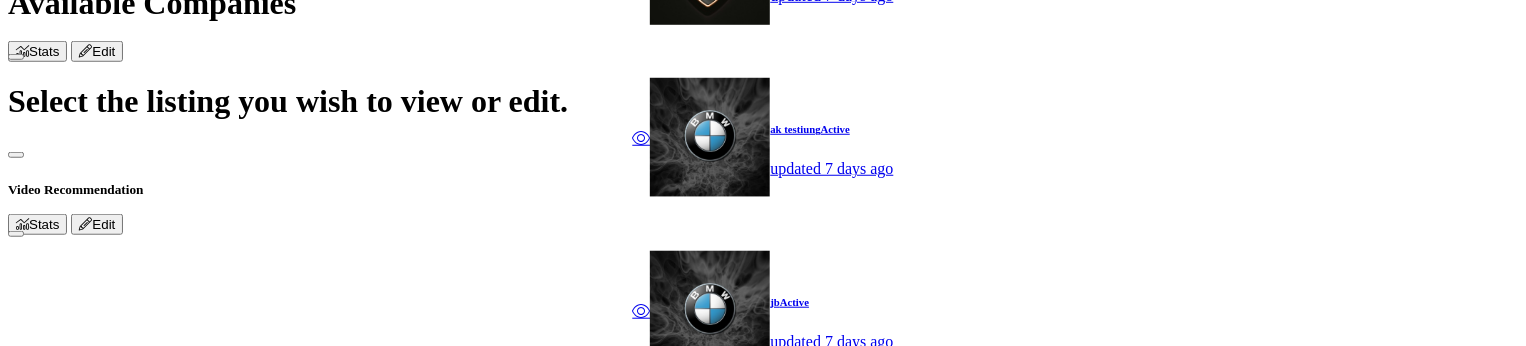 click on "Network Map" at bounding box center (95, 49874) 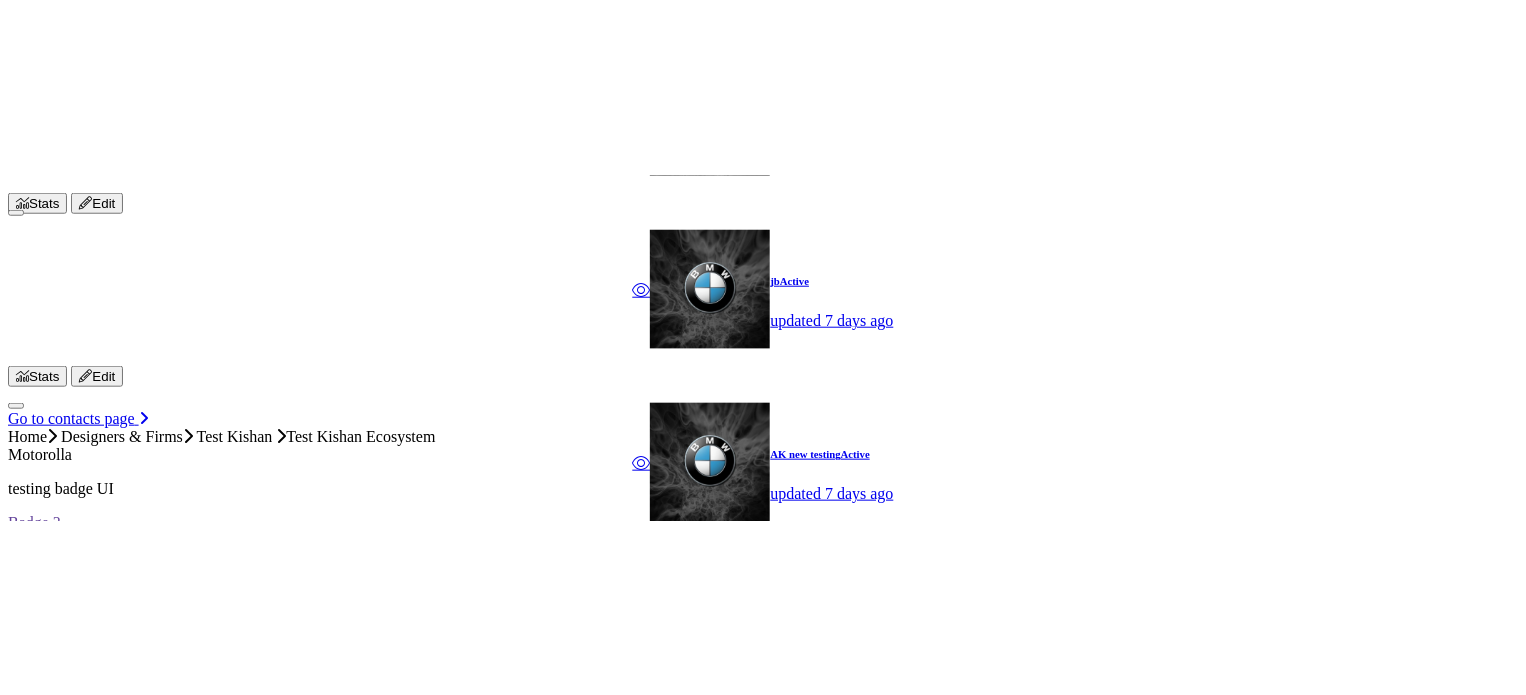 scroll, scrollTop: 1000, scrollLeft: 0, axis: vertical 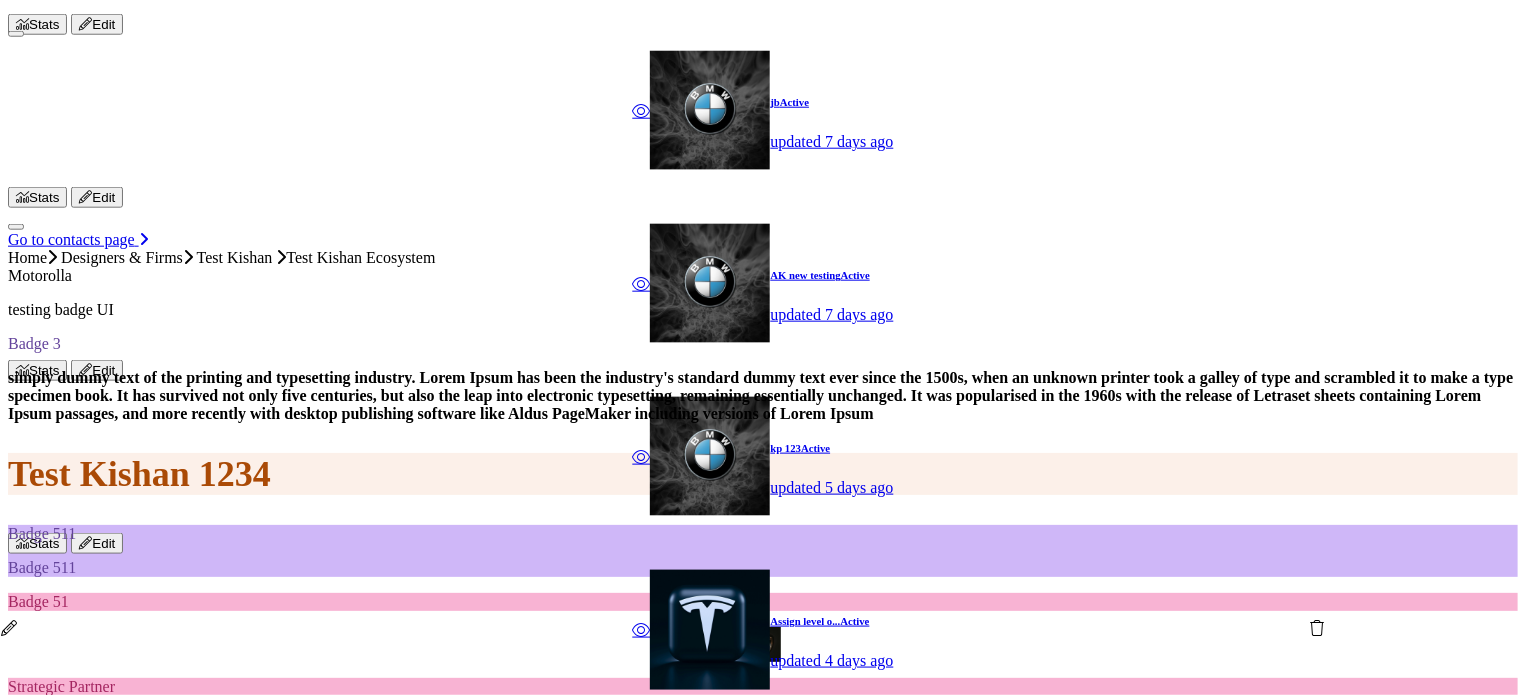 type 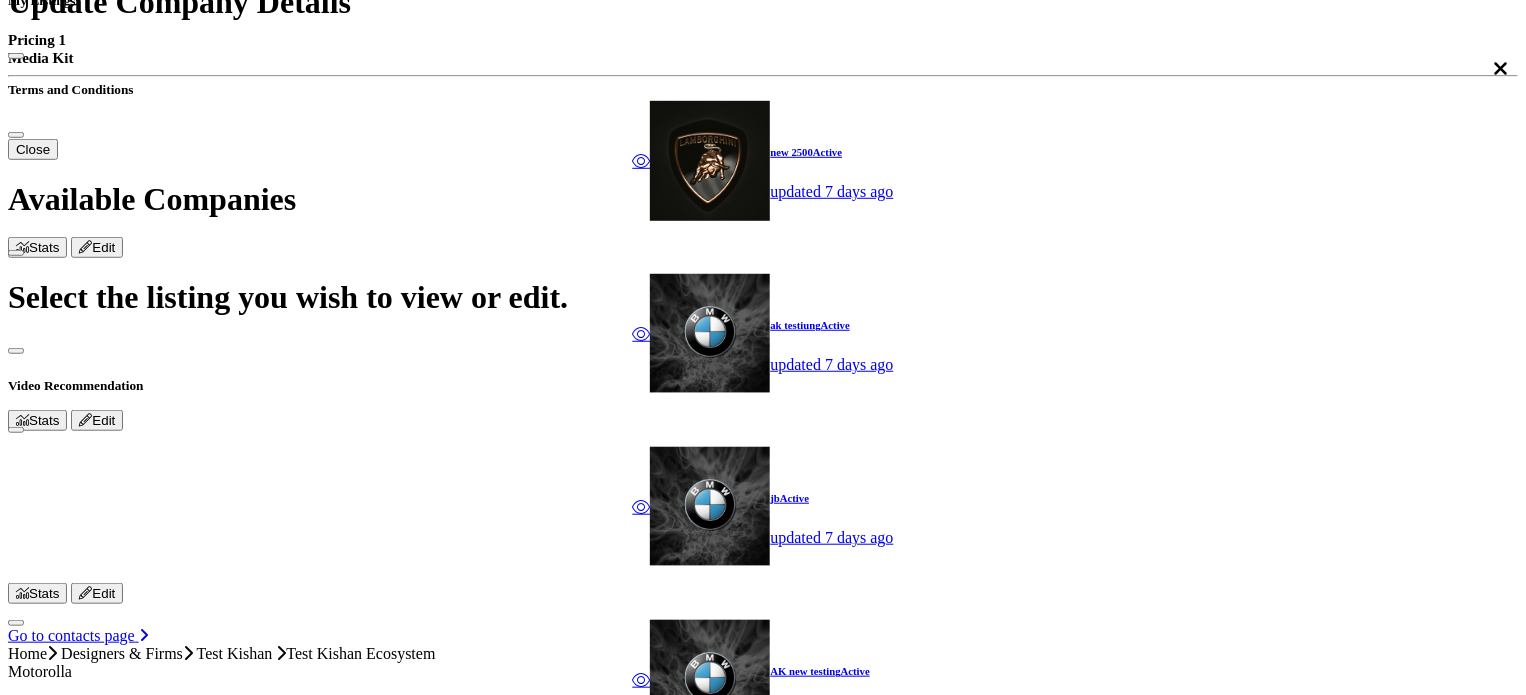scroll, scrollTop: 600, scrollLeft: 0, axis: vertical 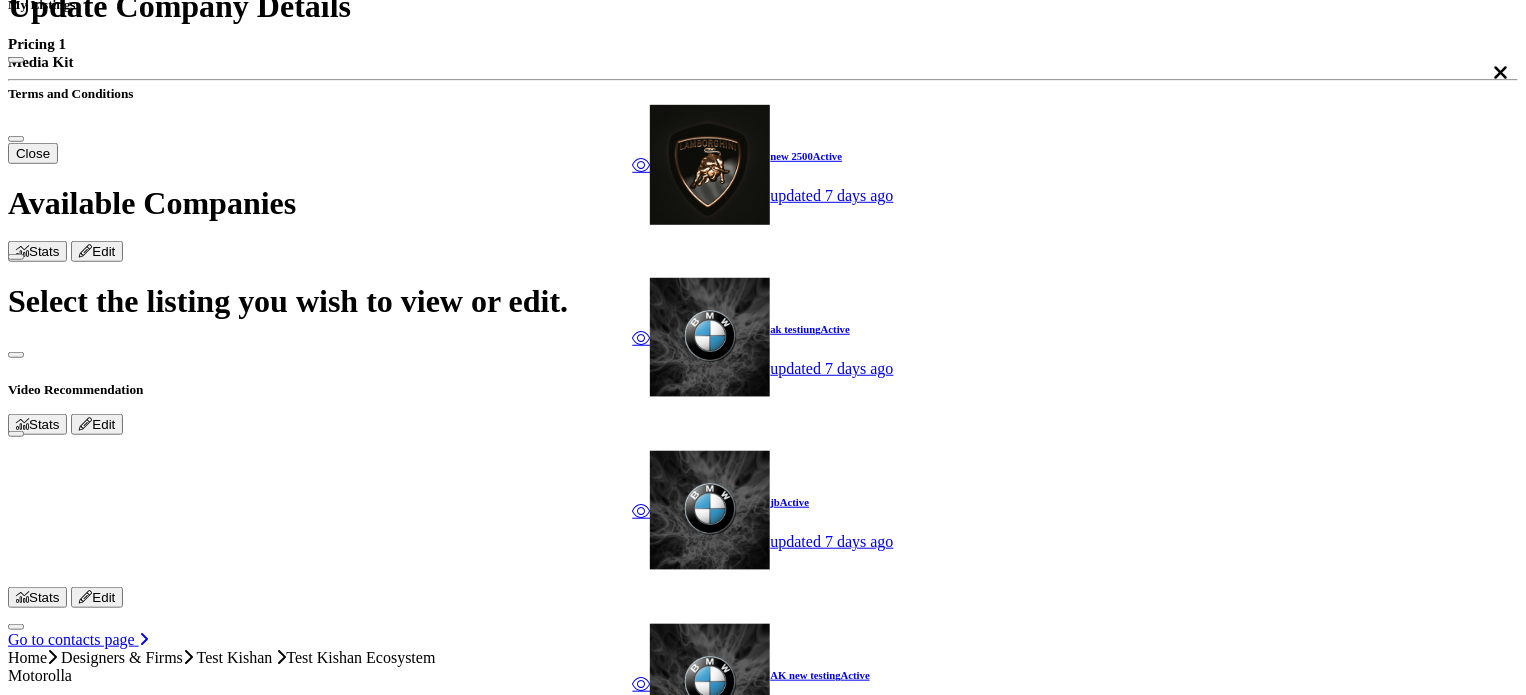click on "Network Map" at bounding box center (95, 50074) 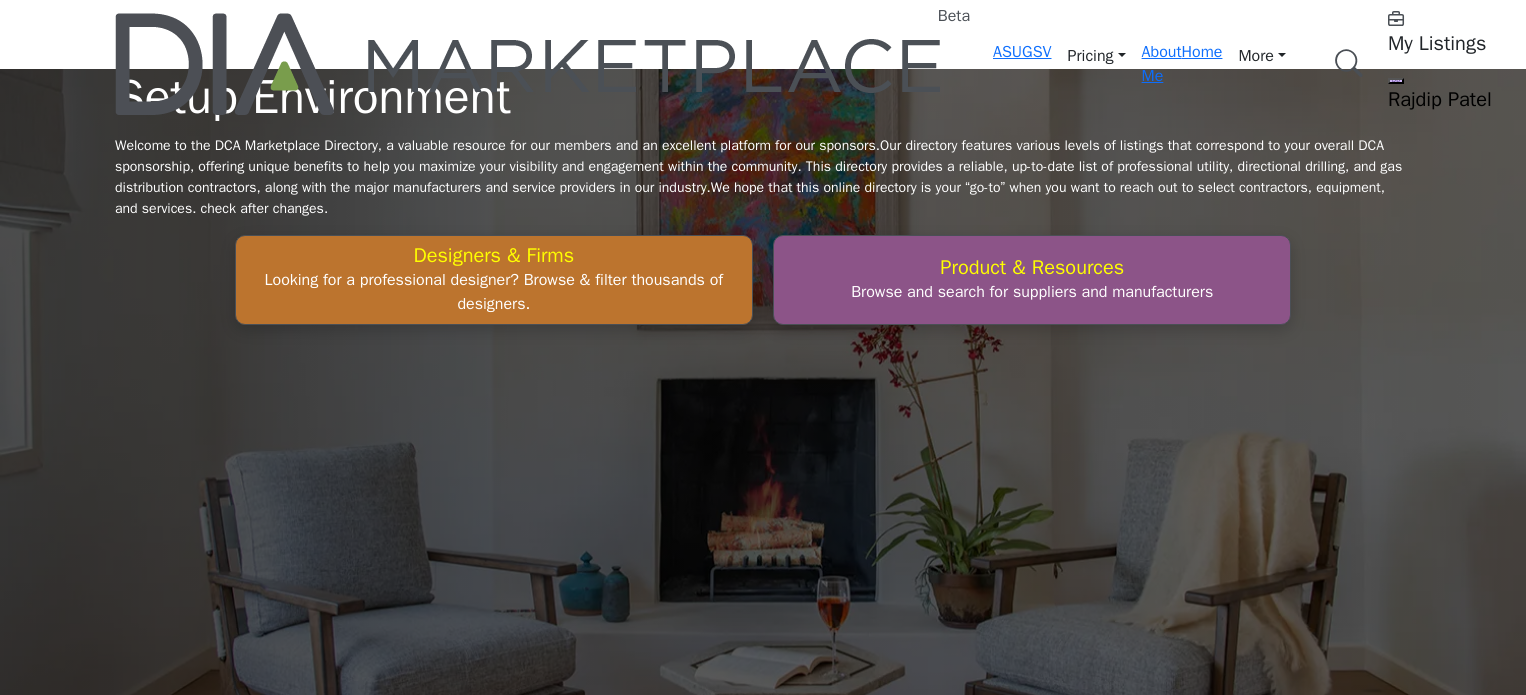 scroll, scrollTop: 0, scrollLeft: 0, axis: both 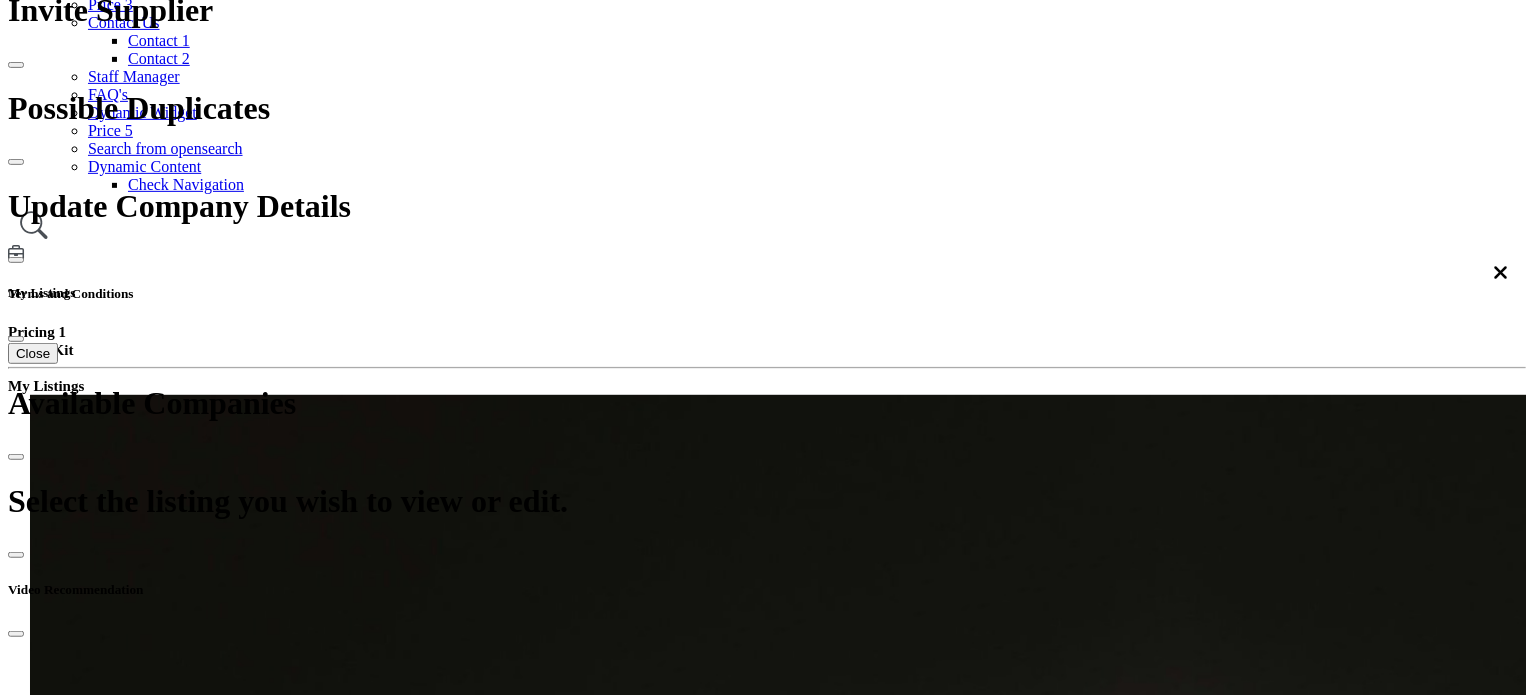 click on "Ecosystem" at bounding box center (733, 2112) 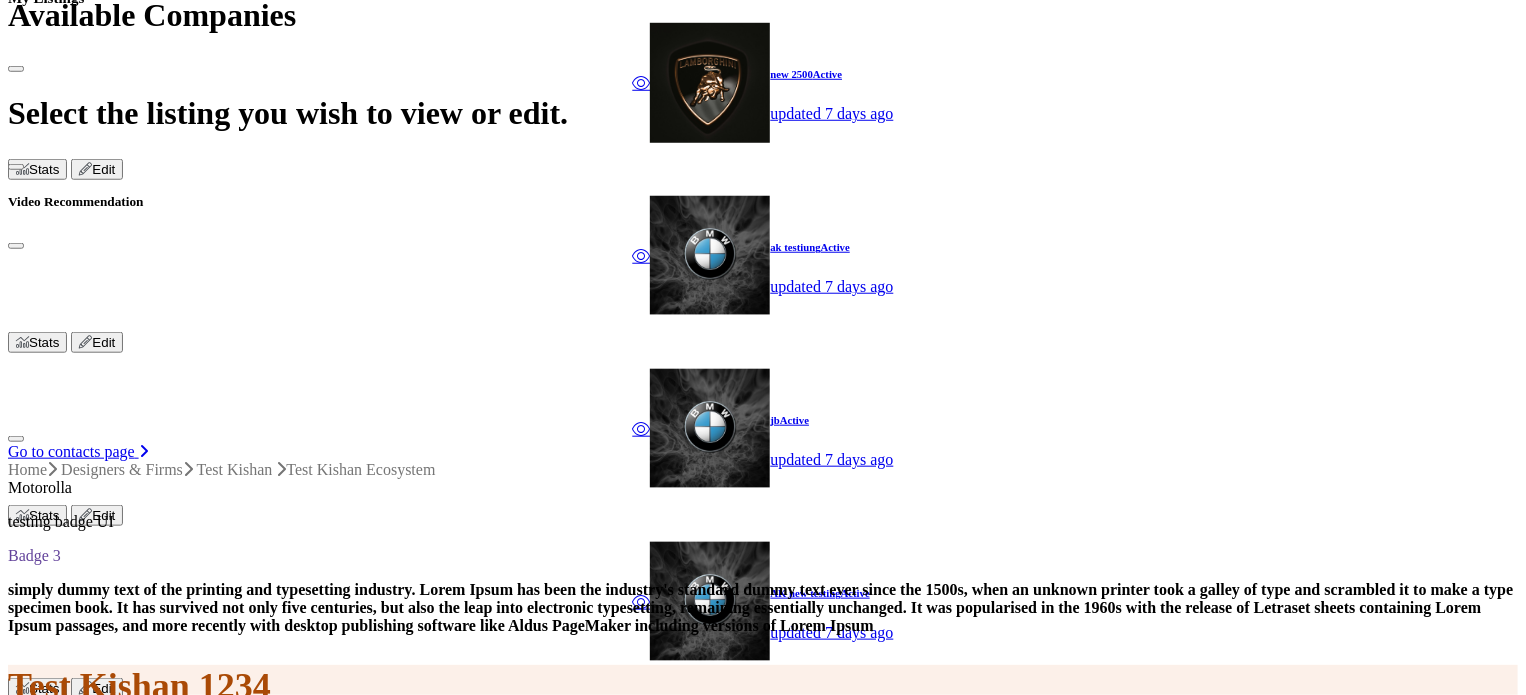 scroll, scrollTop: 800, scrollLeft: 0, axis: vertical 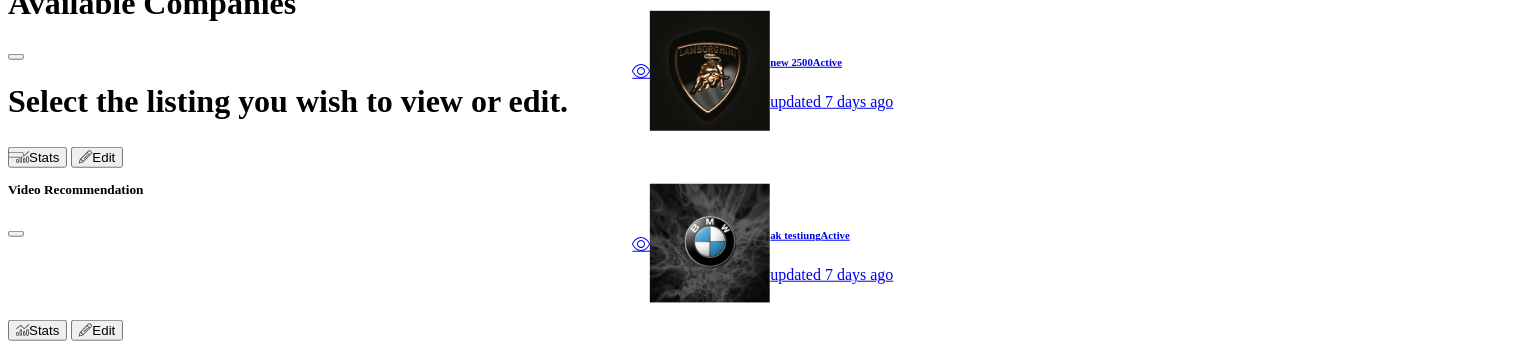 click on "Network Map" at bounding box center (95, 50073) 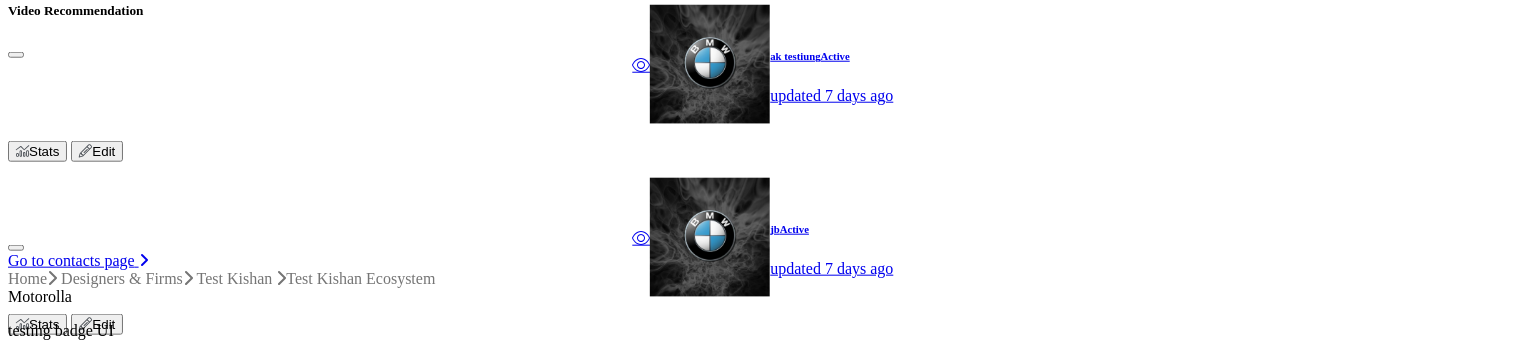 scroll, scrollTop: 1000, scrollLeft: 0, axis: vertical 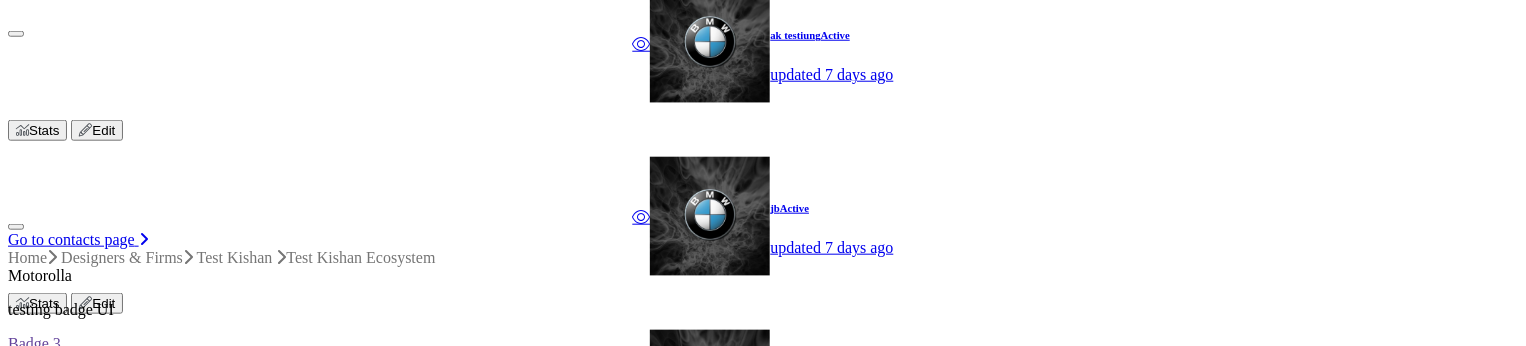 type 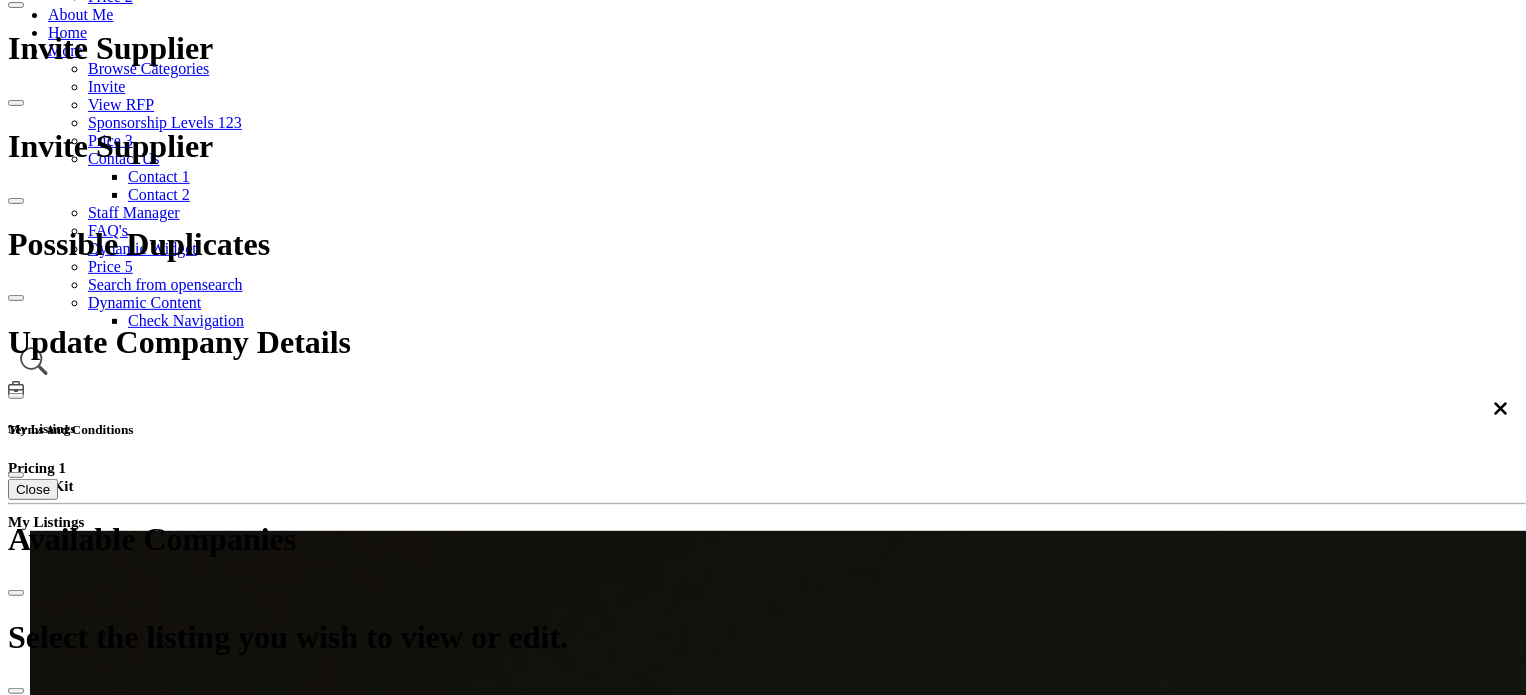 scroll, scrollTop: 300, scrollLeft: 0, axis: vertical 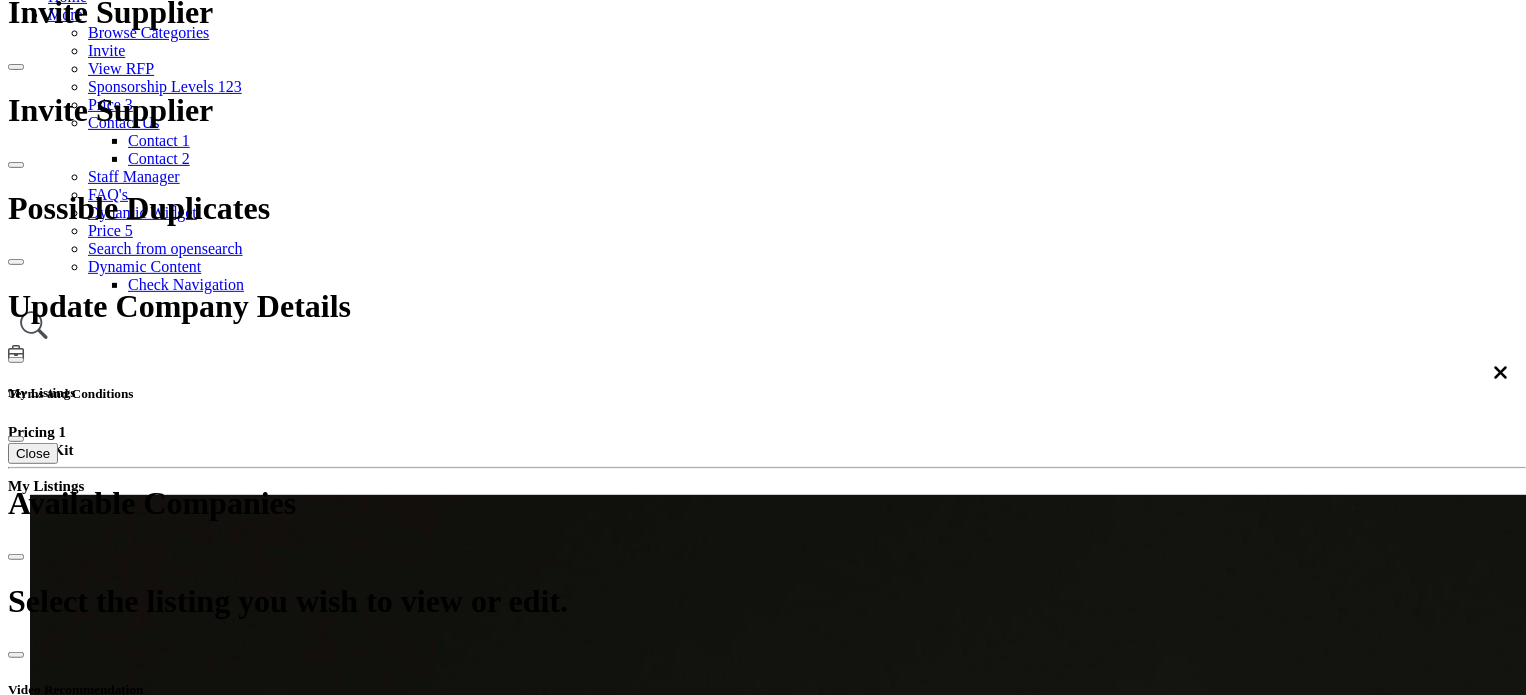 click on "Ecosystem" at bounding box center [733, 2212] 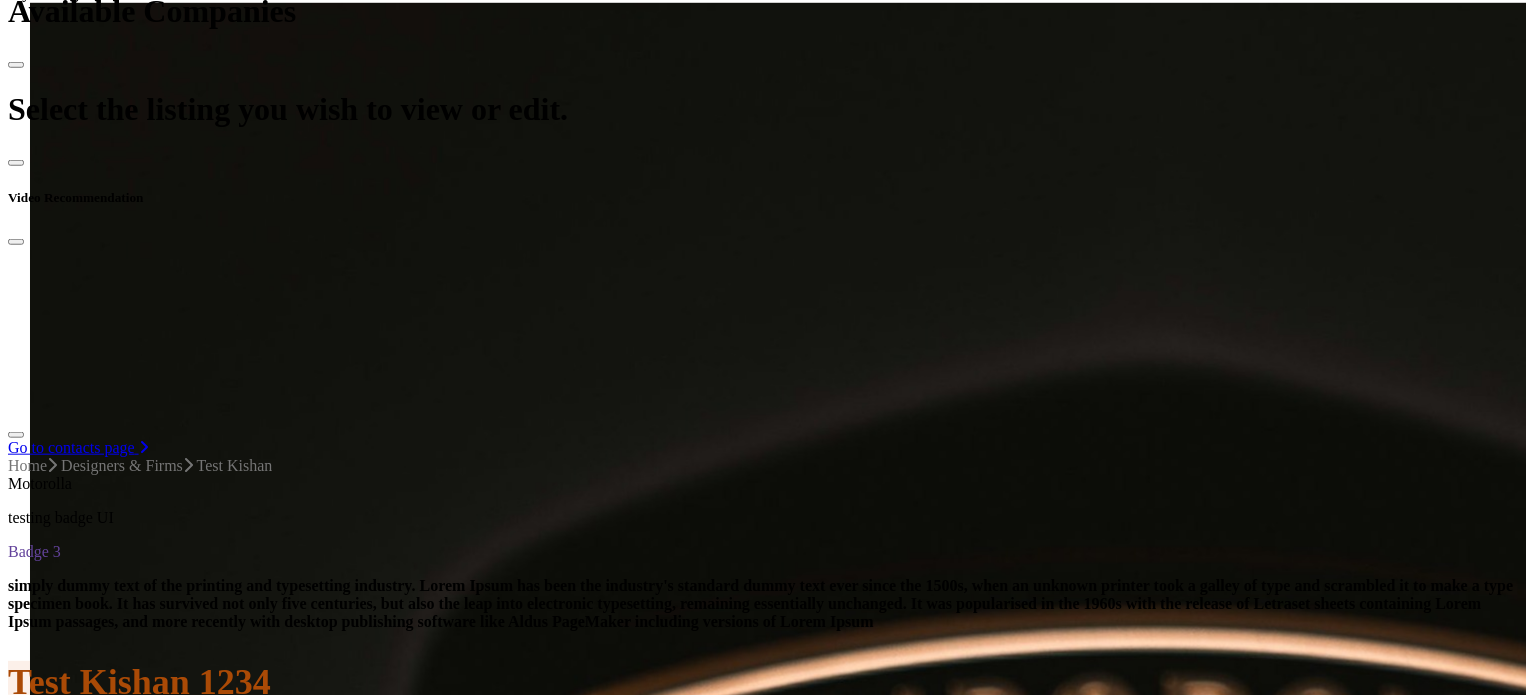 scroll, scrollTop: 900, scrollLeft: 0, axis: vertical 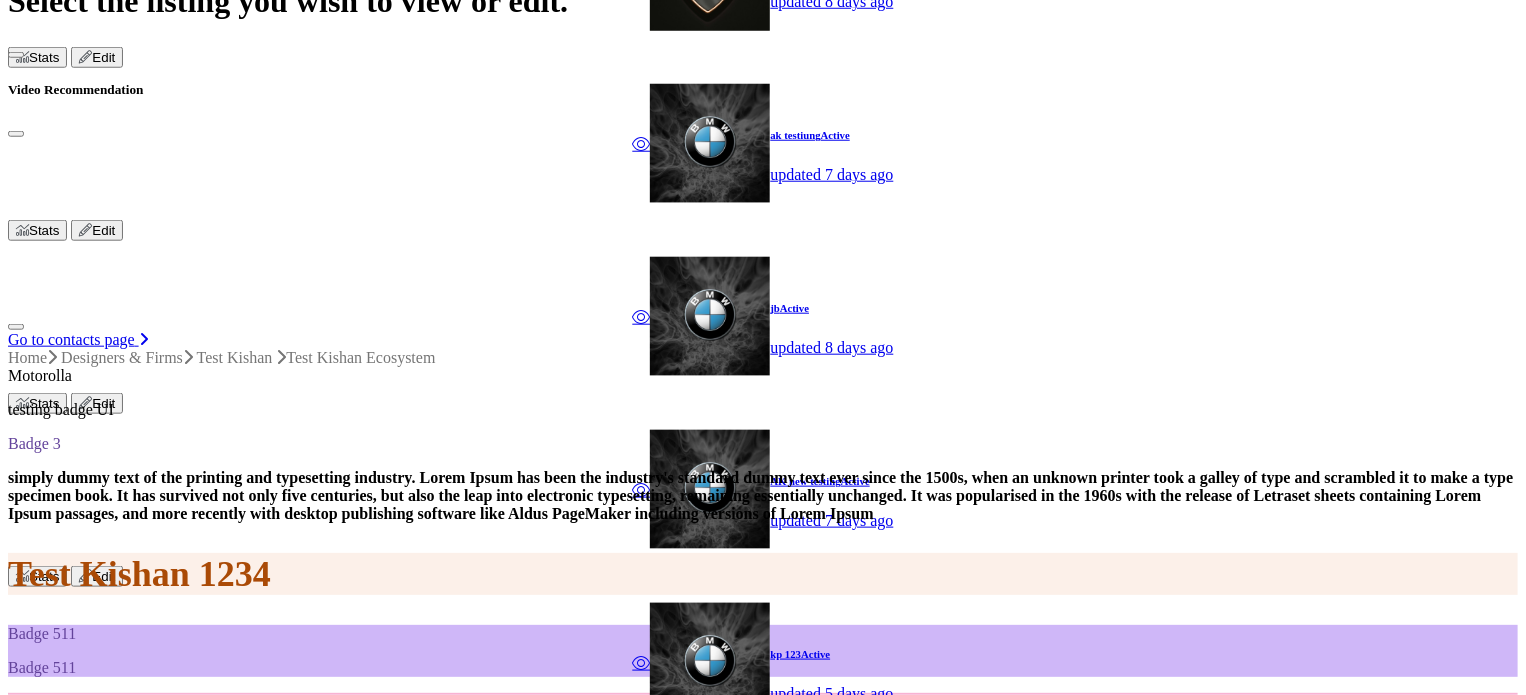 click on "Network Map" at bounding box center [95, 51897] 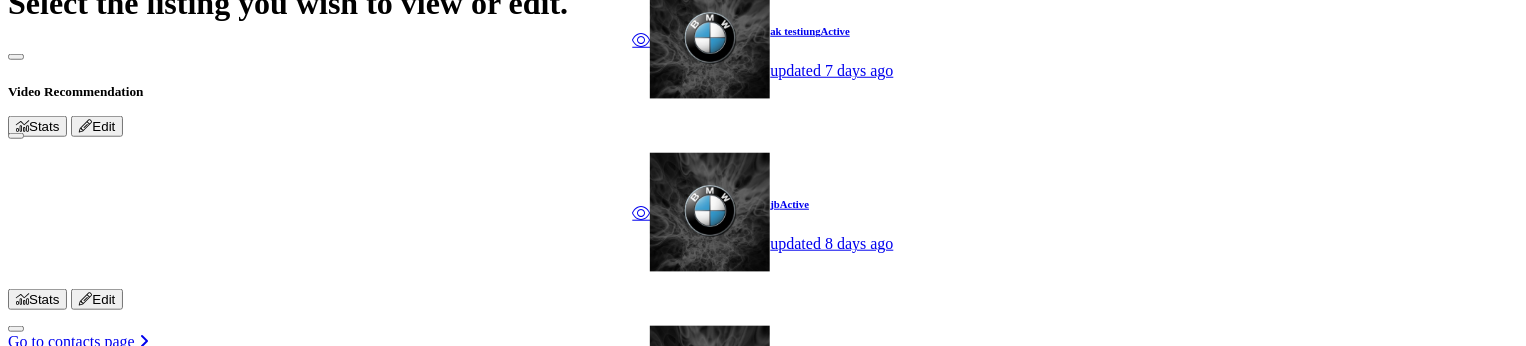 scroll, scrollTop: 898, scrollLeft: 0, axis: vertical 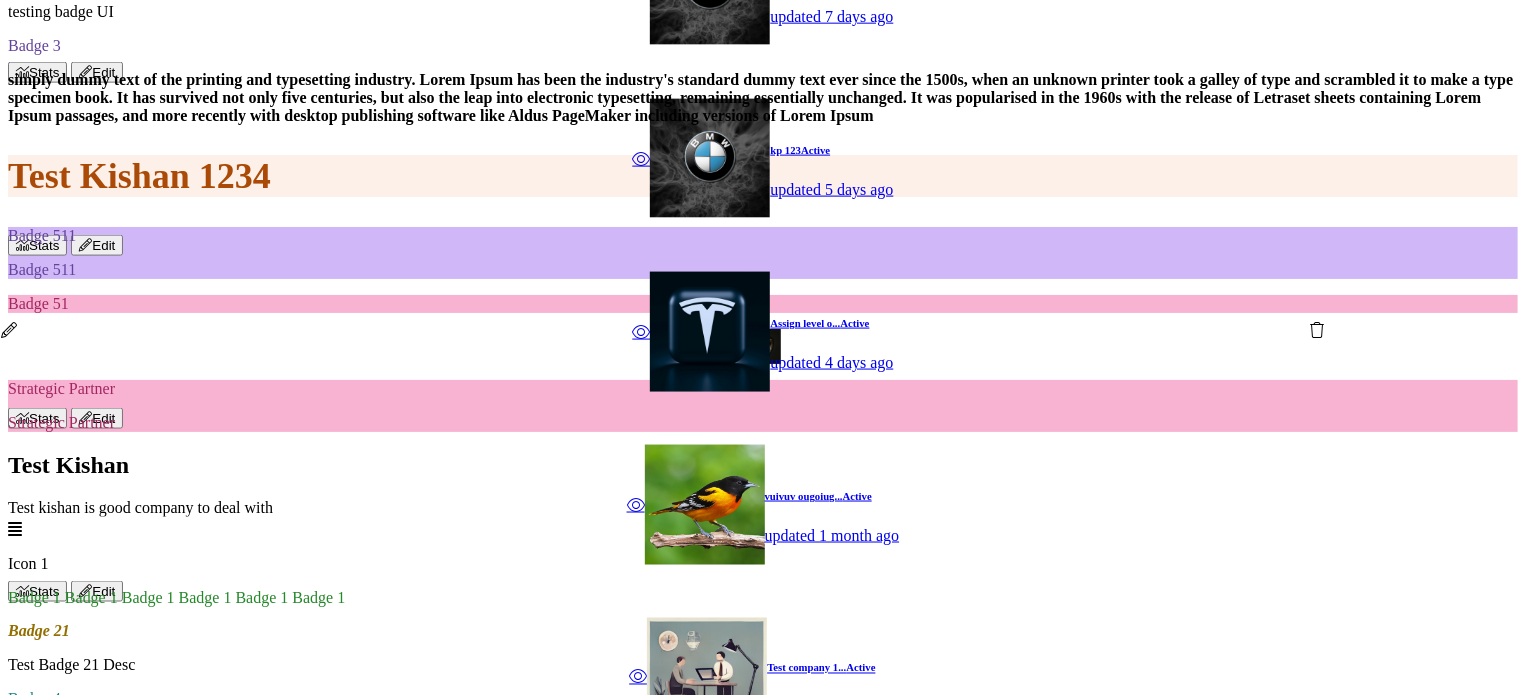 type 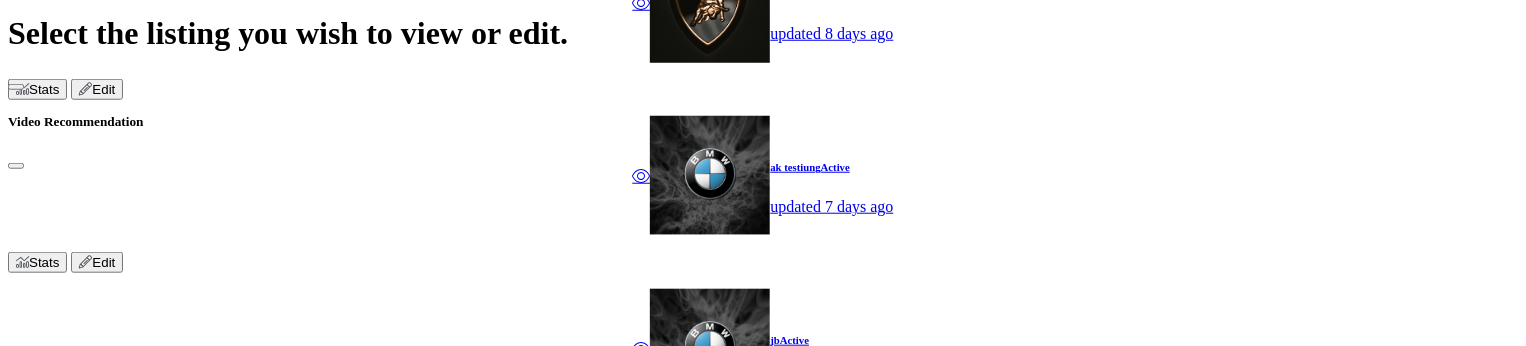 scroll, scrollTop: 868, scrollLeft: 0, axis: vertical 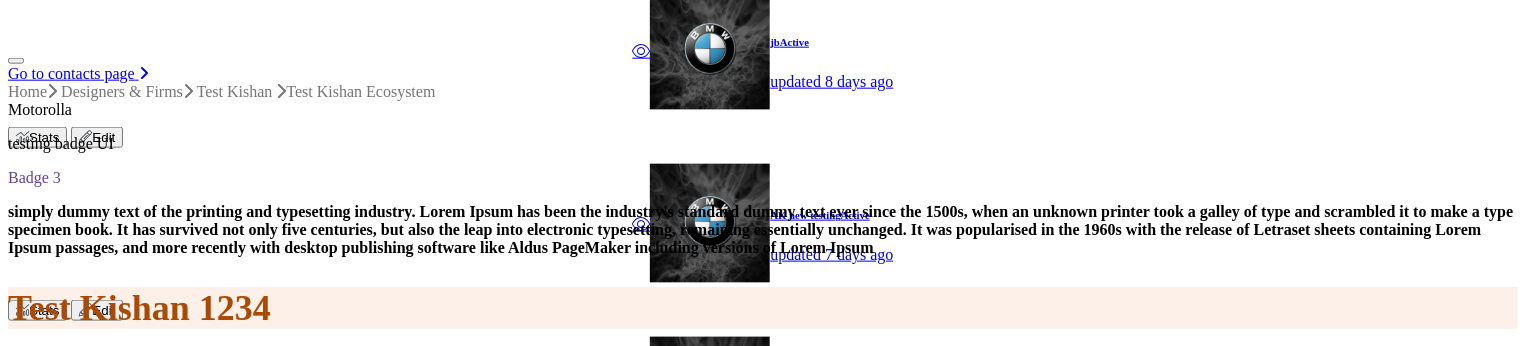click on "My Badges 19122024
Test Image Badge 2
sd
0
badge cibr" at bounding box center [763, 32058] 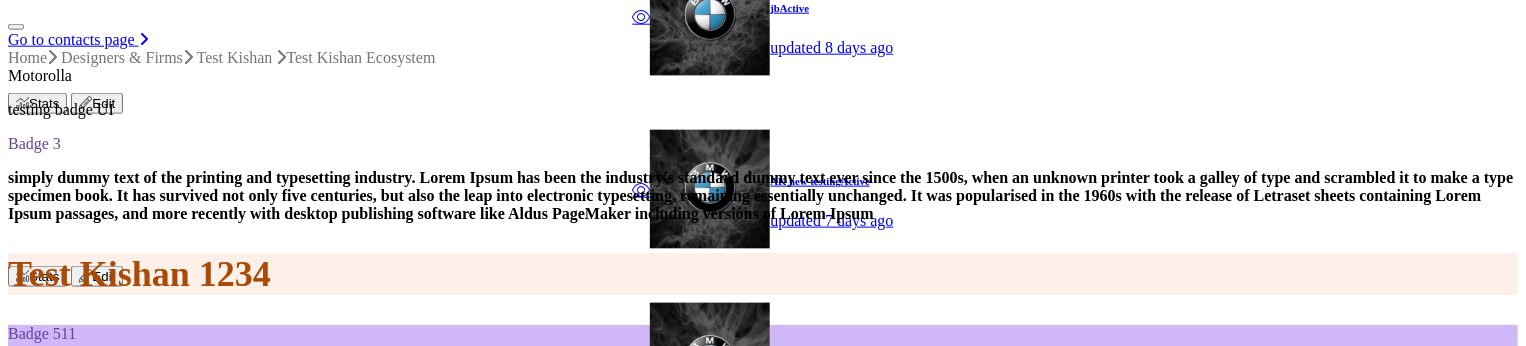 scroll, scrollTop: 1166, scrollLeft: 0, axis: vertical 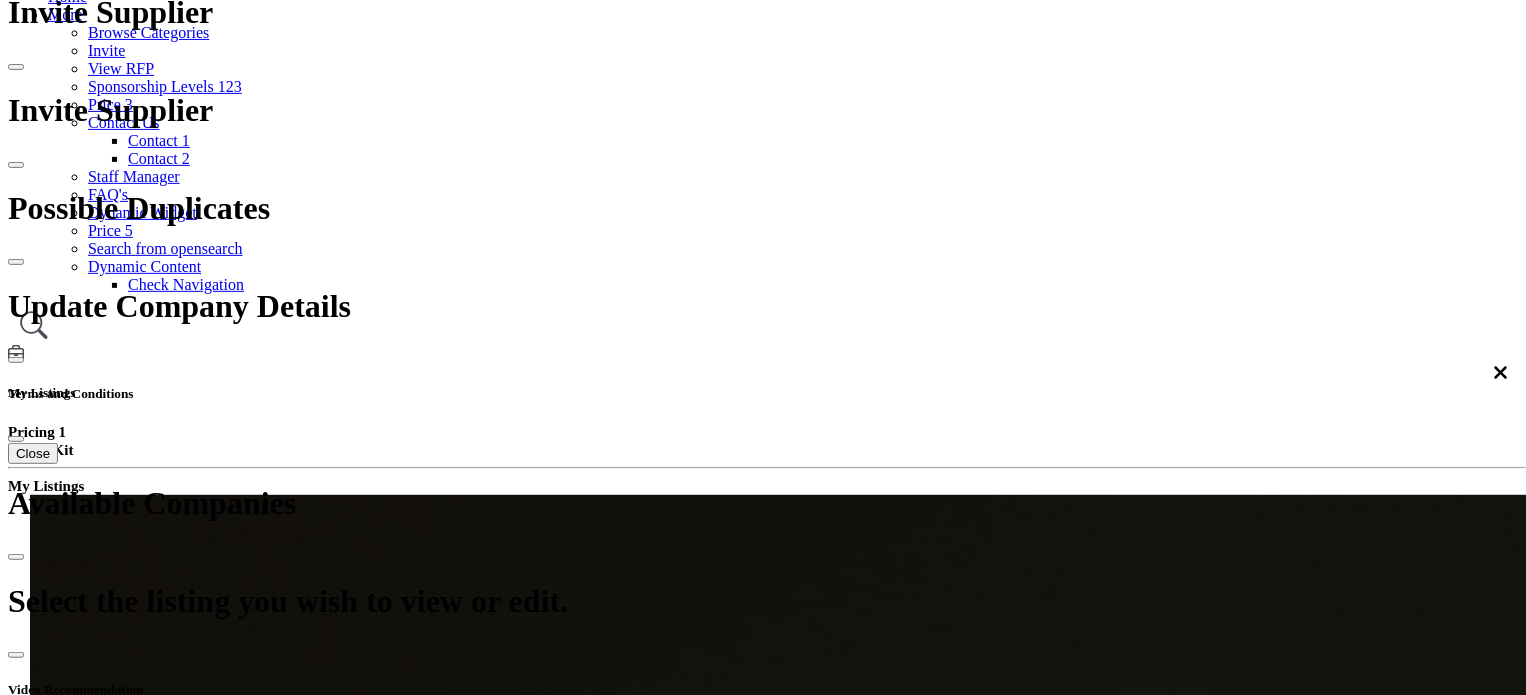 click on "Ecosystem" at bounding box center (733, 2212) 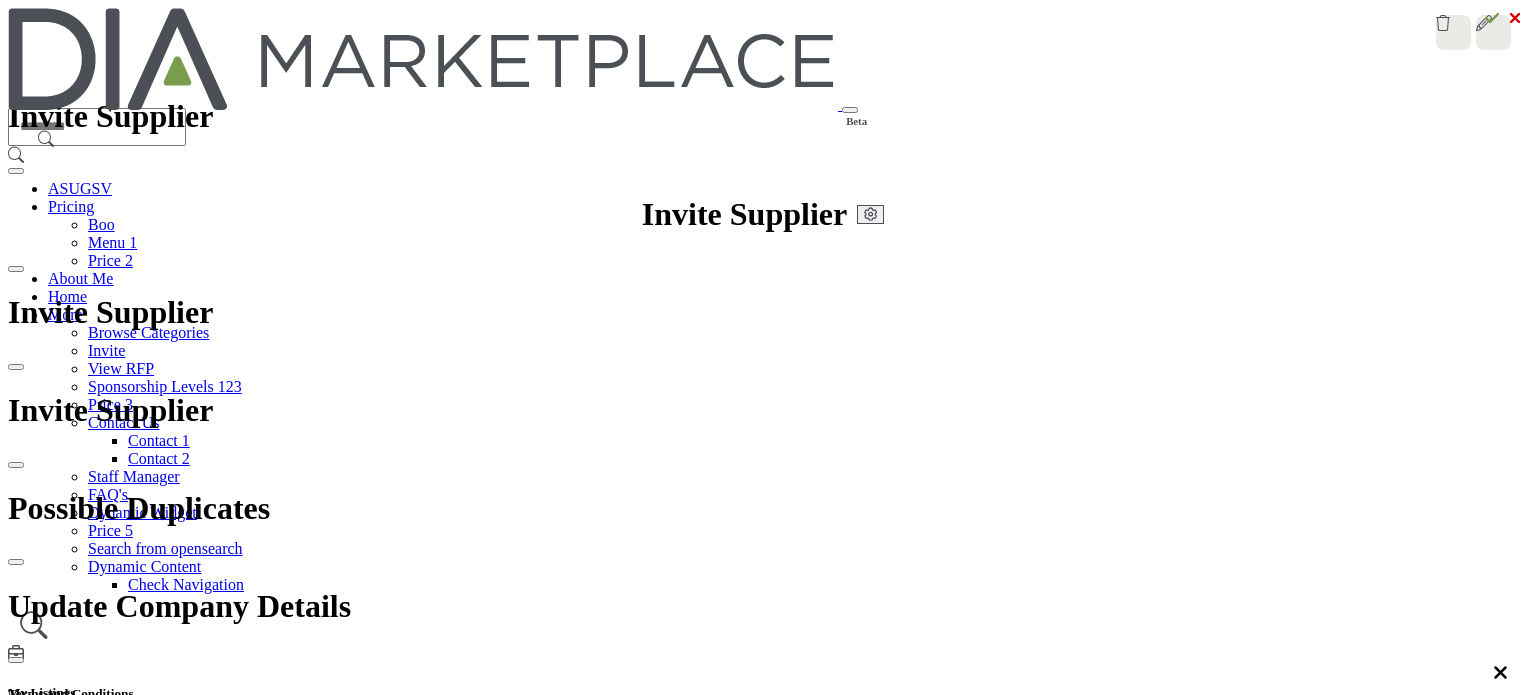 scroll, scrollTop: 0, scrollLeft: 0, axis: both 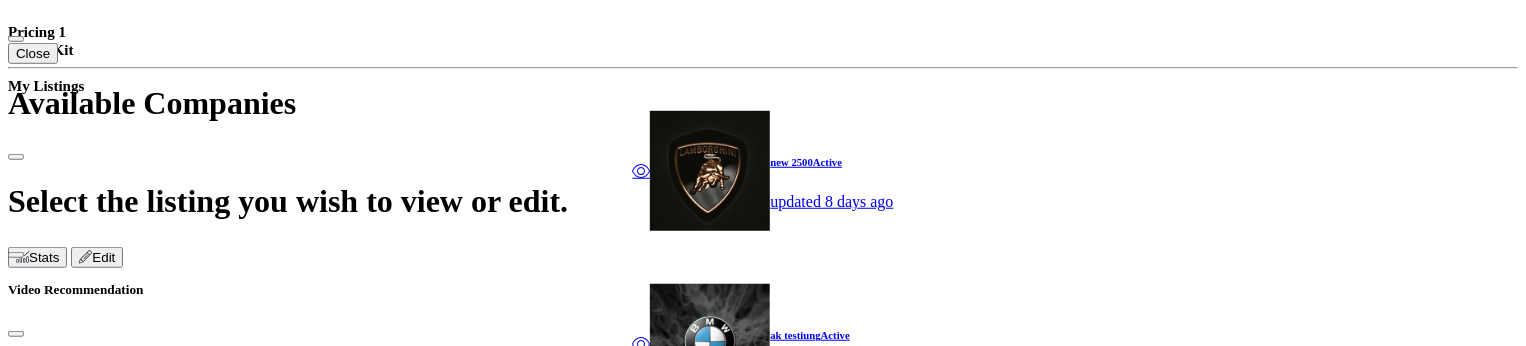click on "Network Map" at bounding box center (95, 52097) 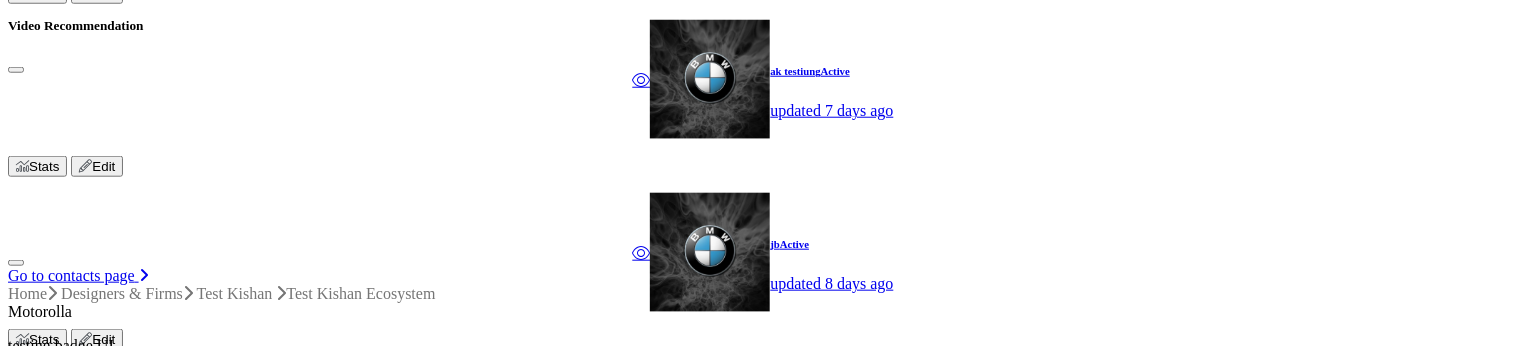 scroll, scrollTop: 1000, scrollLeft: 0, axis: vertical 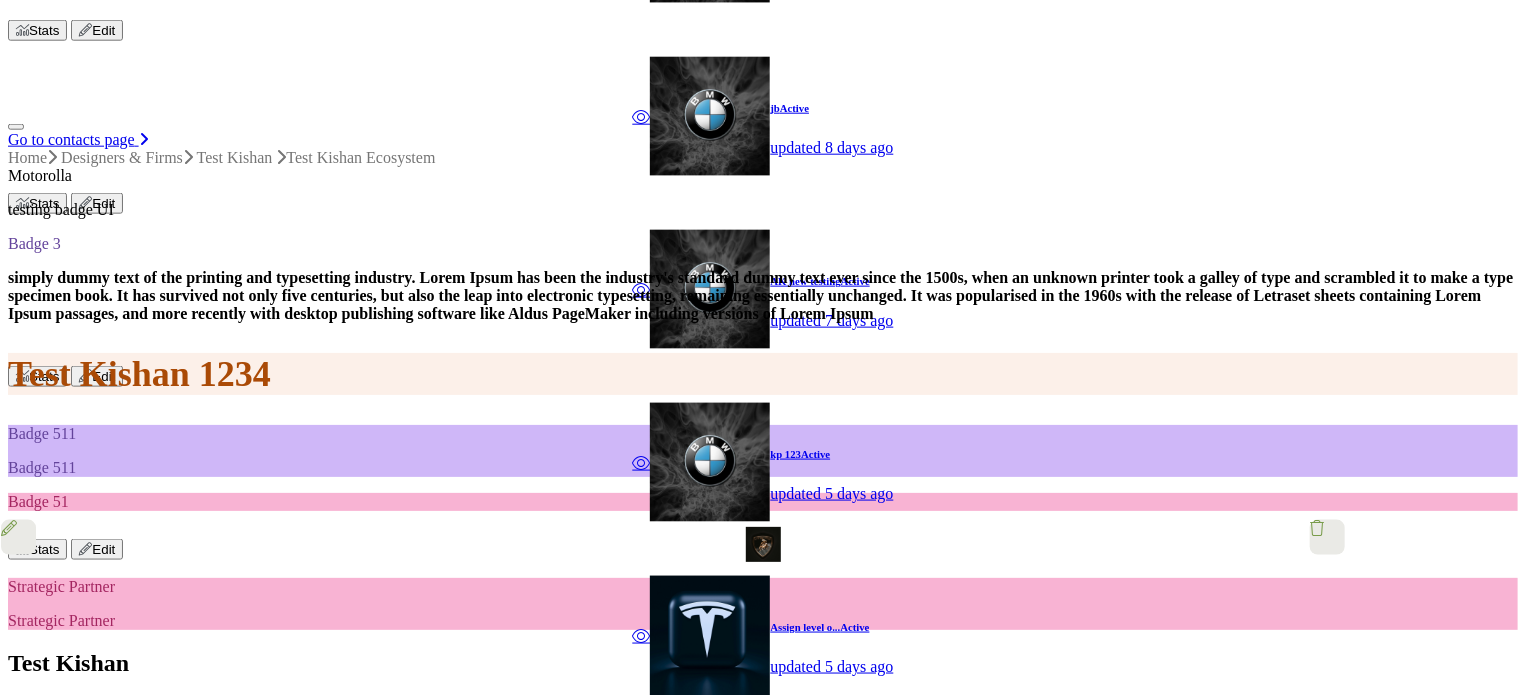 drag, startPoint x: 792, startPoint y: 184, endPoint x: 1129, endPoint y: 222, distance: 339.13568 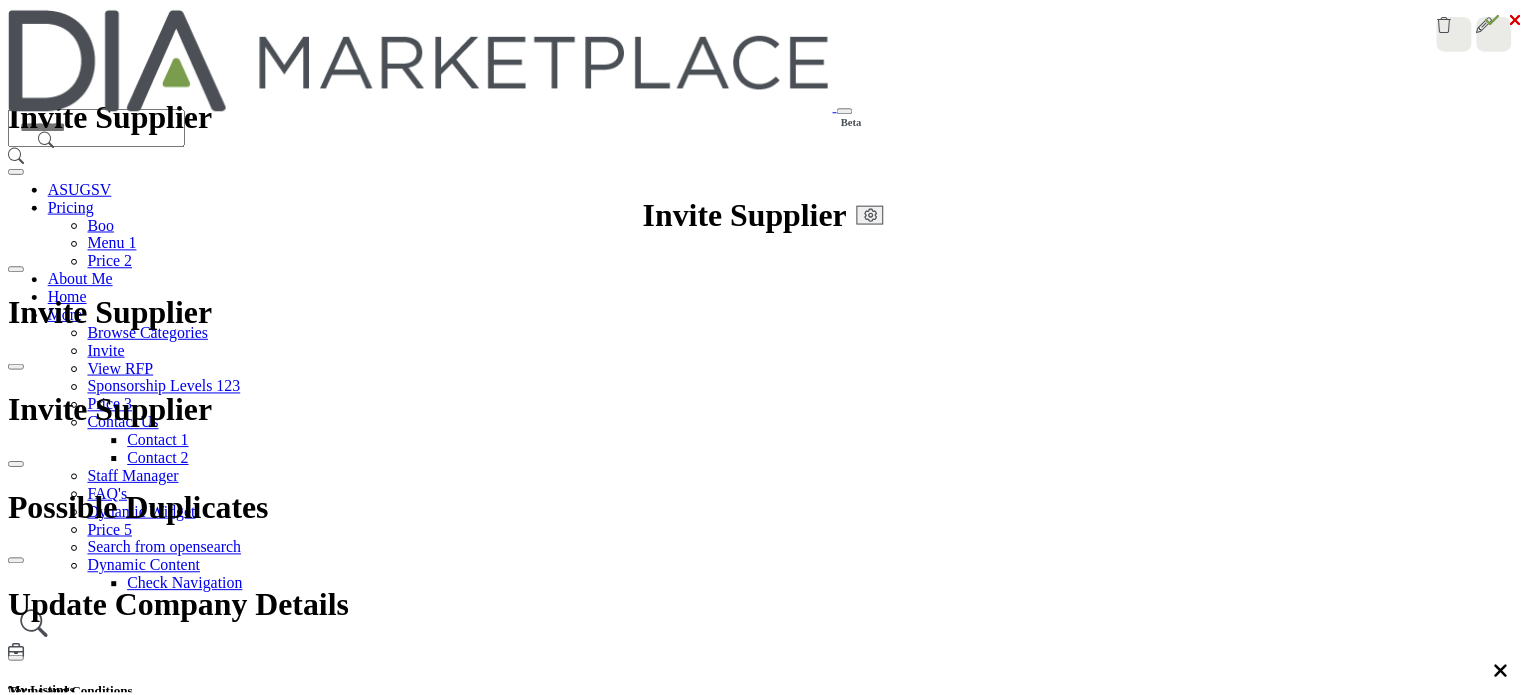 scroll, scrollTop: 0, scrollLeft: 0, axis: both 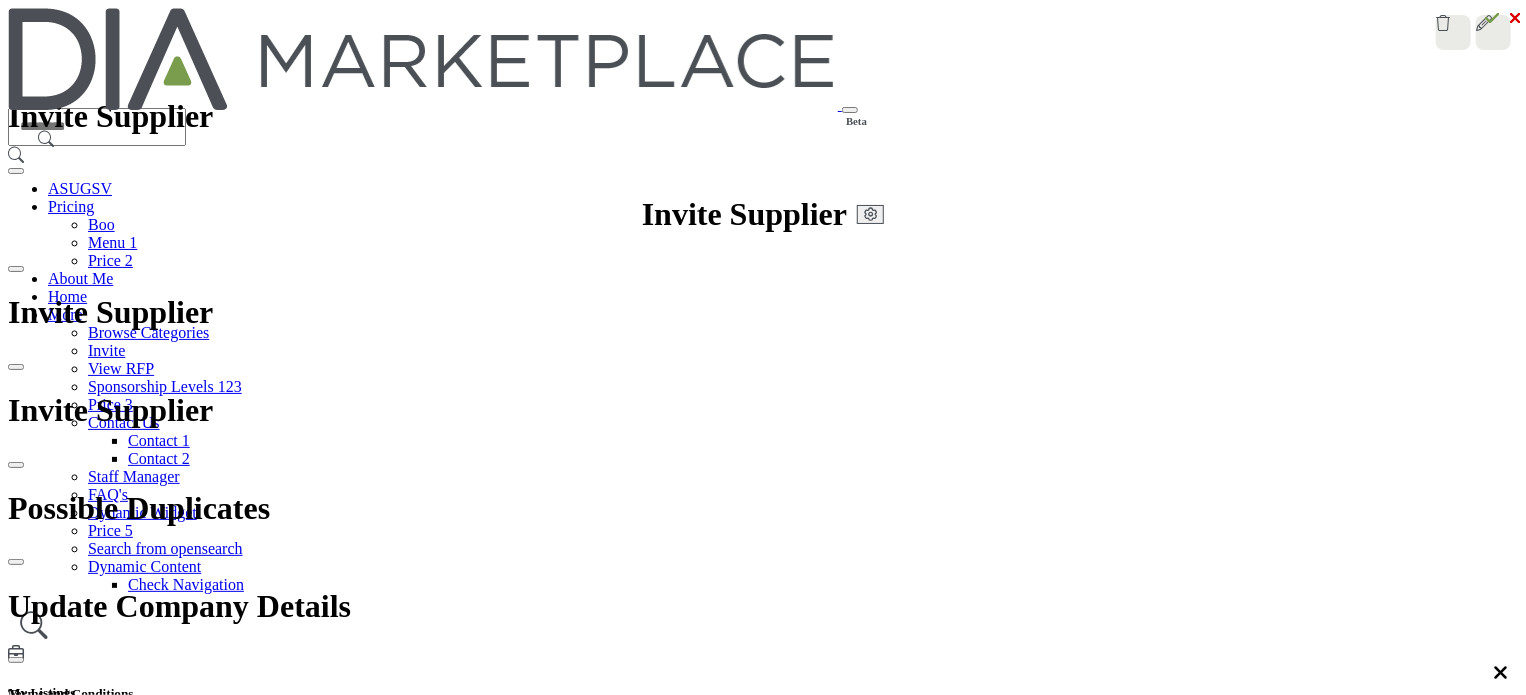 click on "Ecosystem" at bounding box center [733, 2512] 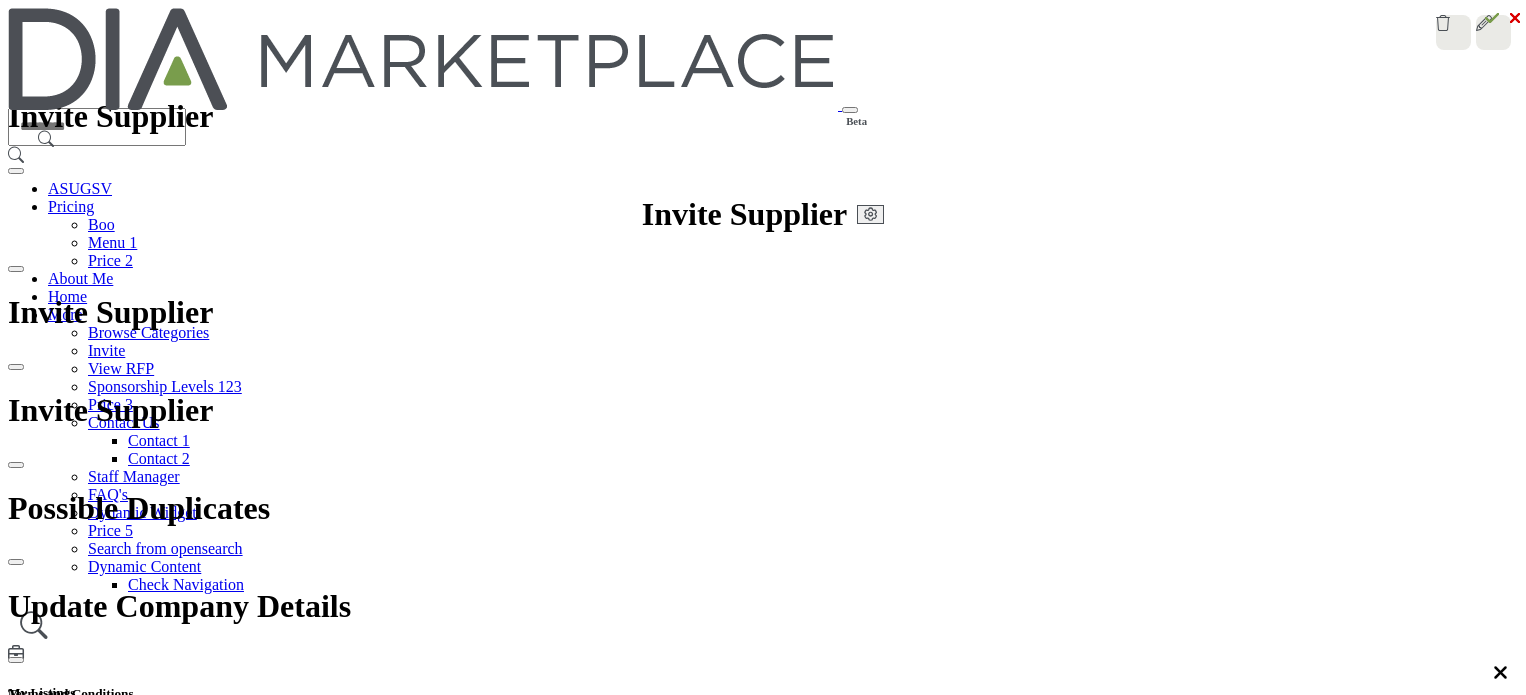 scroll, scrollTop: 0, scrollLeft: 0, axis: both 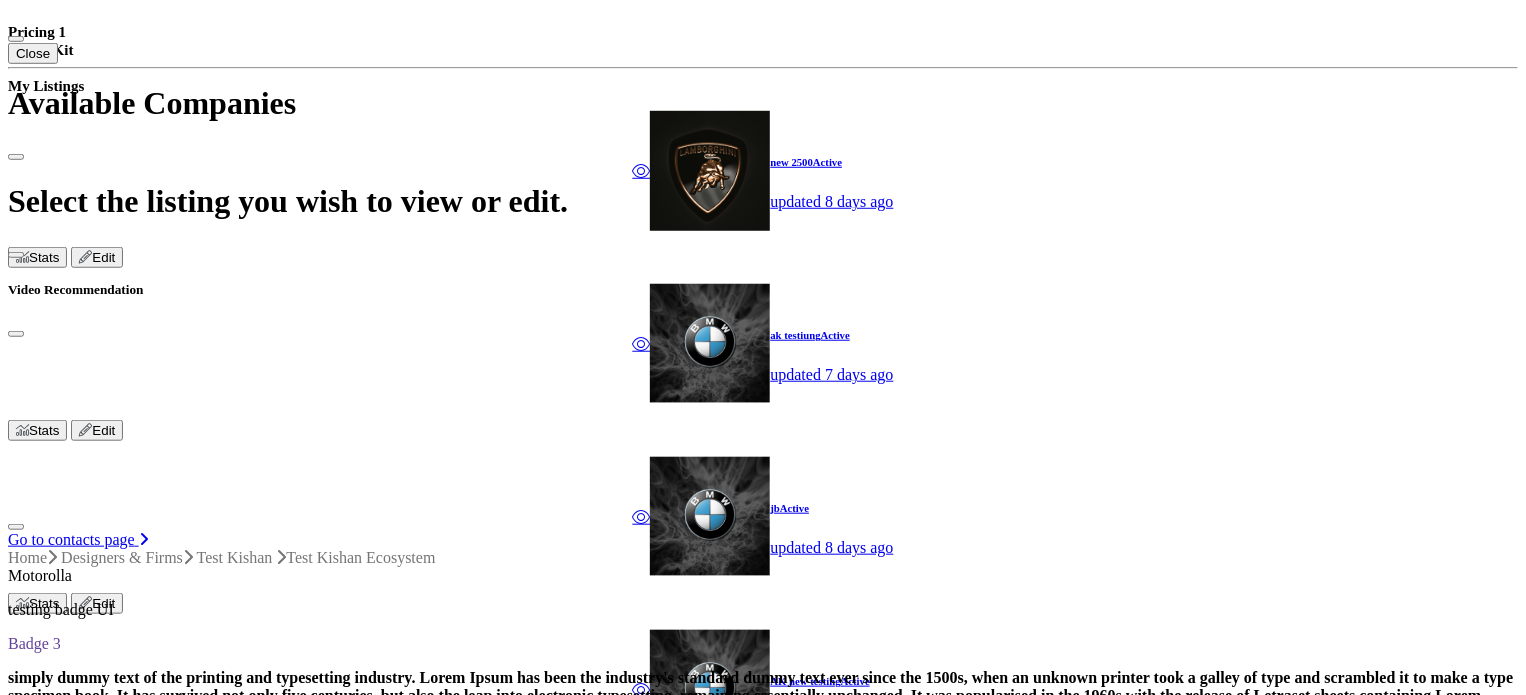 click on "Network Map" at bounding box center [95, 52097] 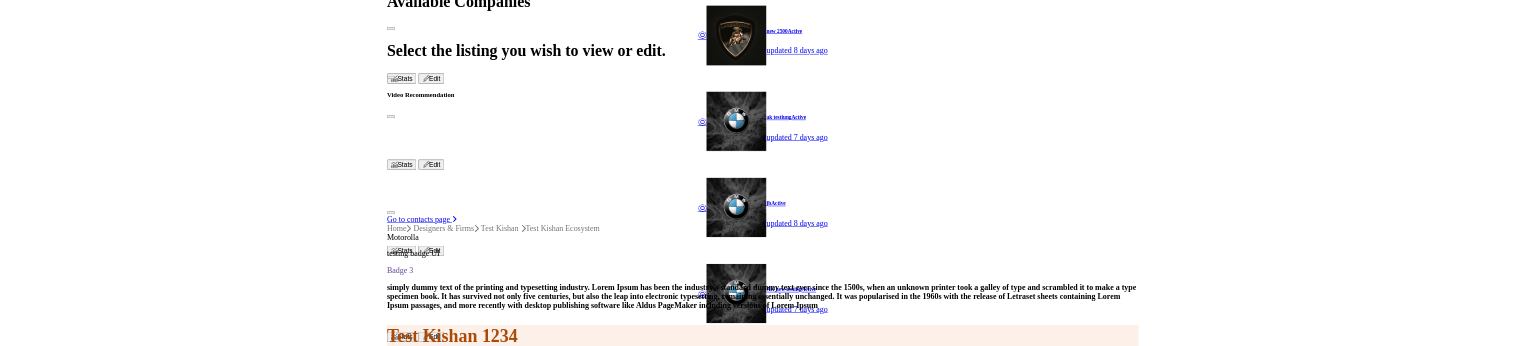 scroll, scrollTop: 1000, scrollLeft: 0, axis: vertical 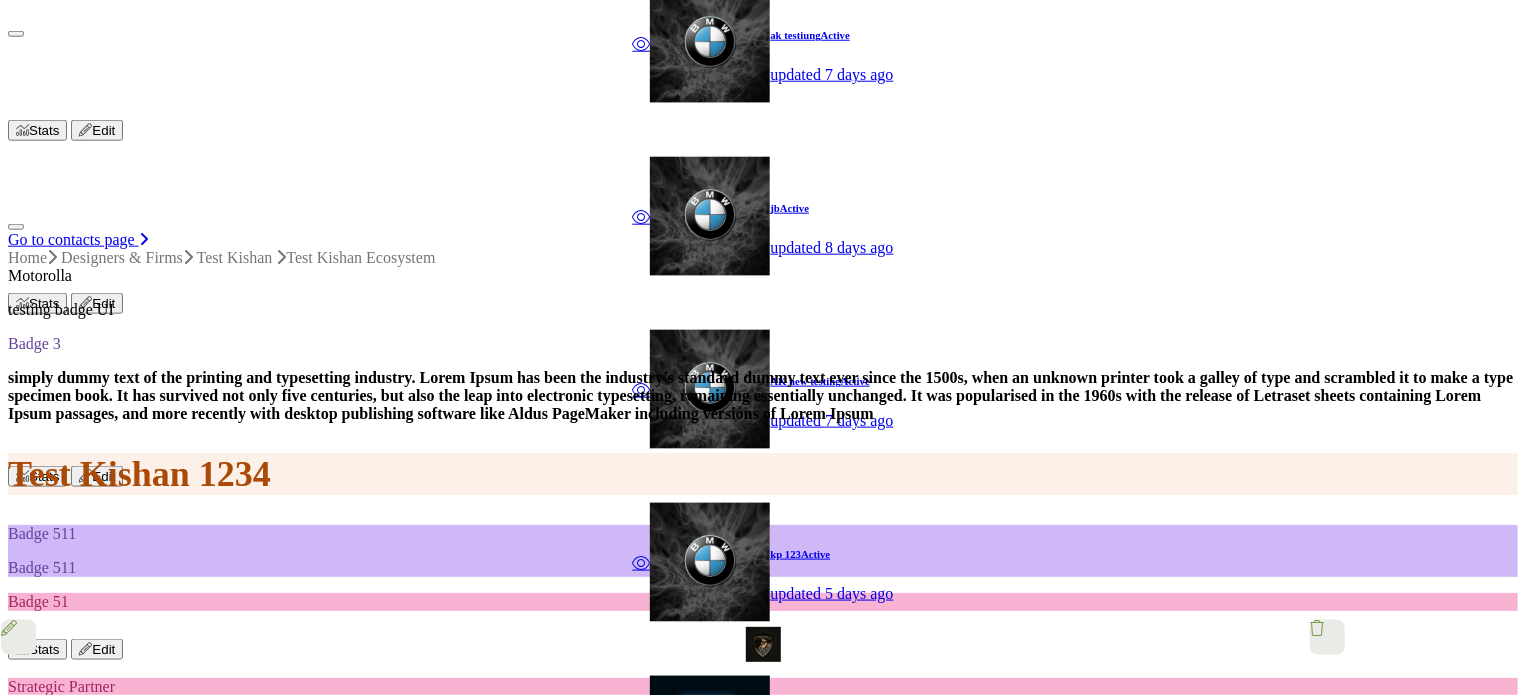 drag, startPoint x: 823, startPoint y: 285, endPoint x: 1132, endPoint y: 327, distance: 311.8413 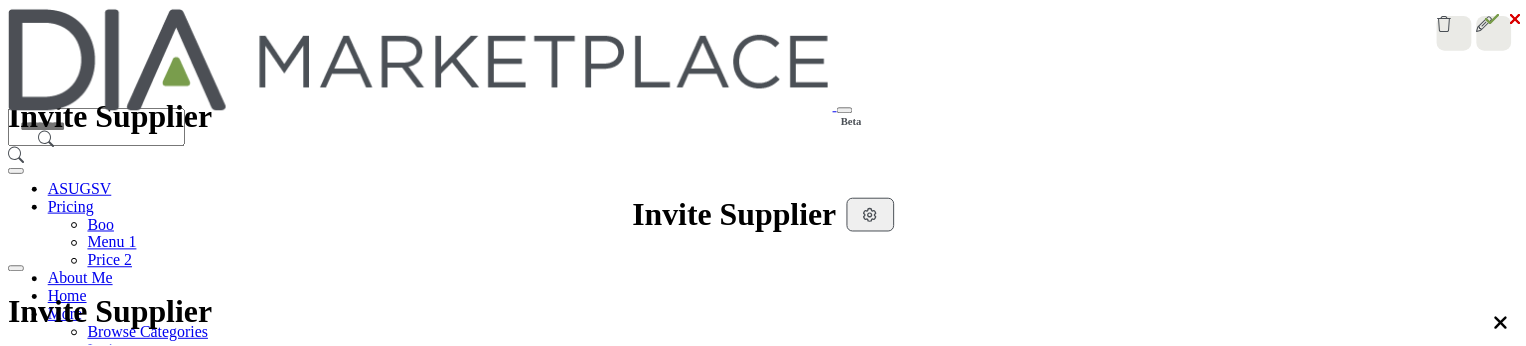 scroll, scrollTop: 1168, scrollLeft: 0, axis: vertical 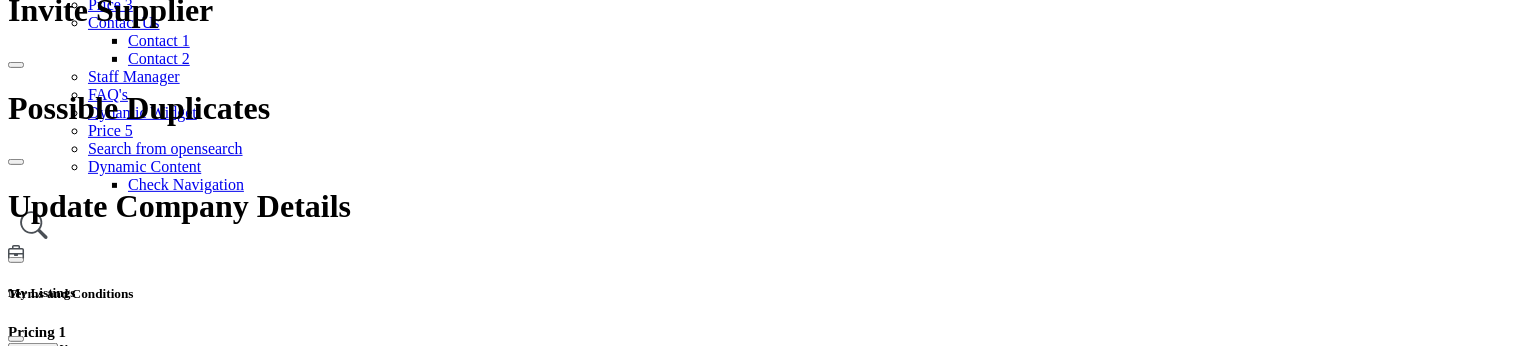 click on "Ecosystem" at bounding box center [733, 2112] 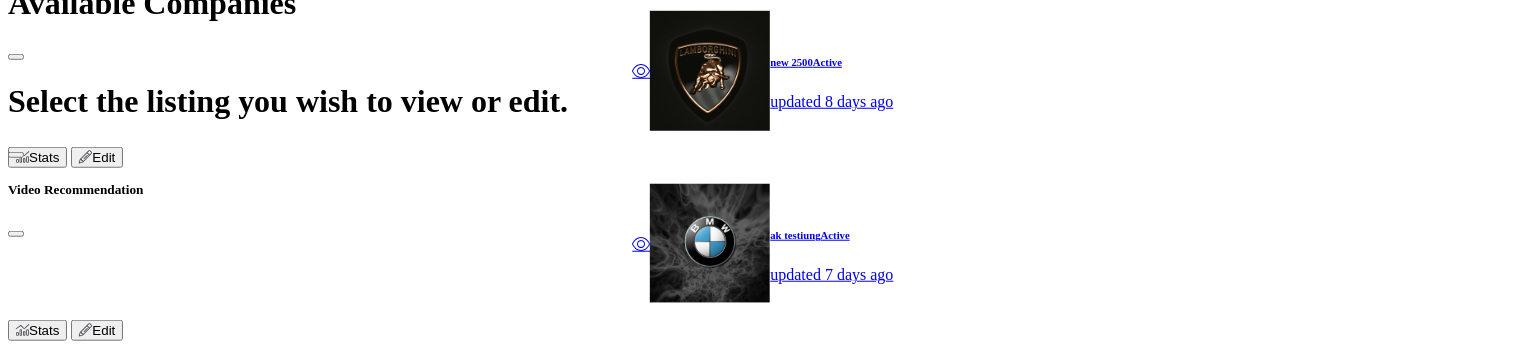 scroll, scrollTop: 800, scrollLeft: 0, axis: vertical 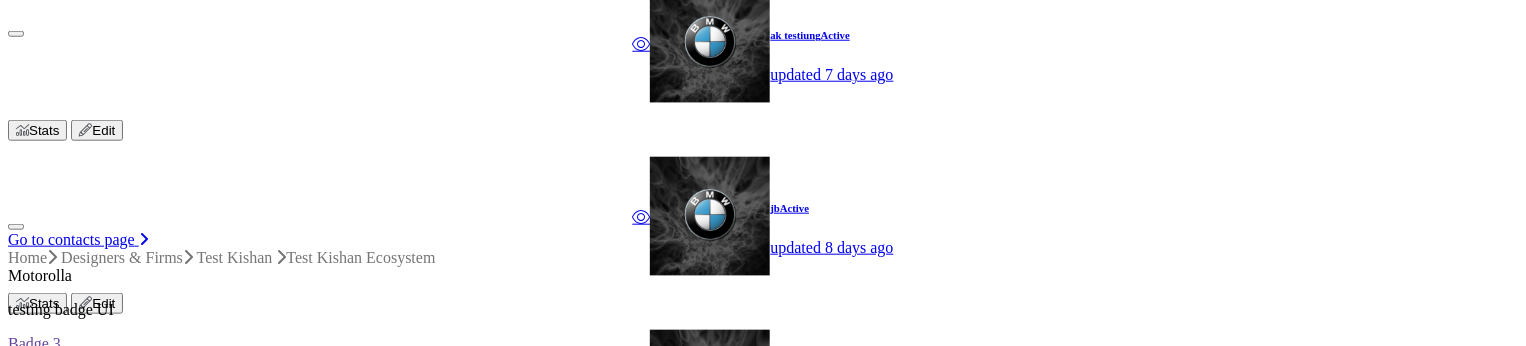 type 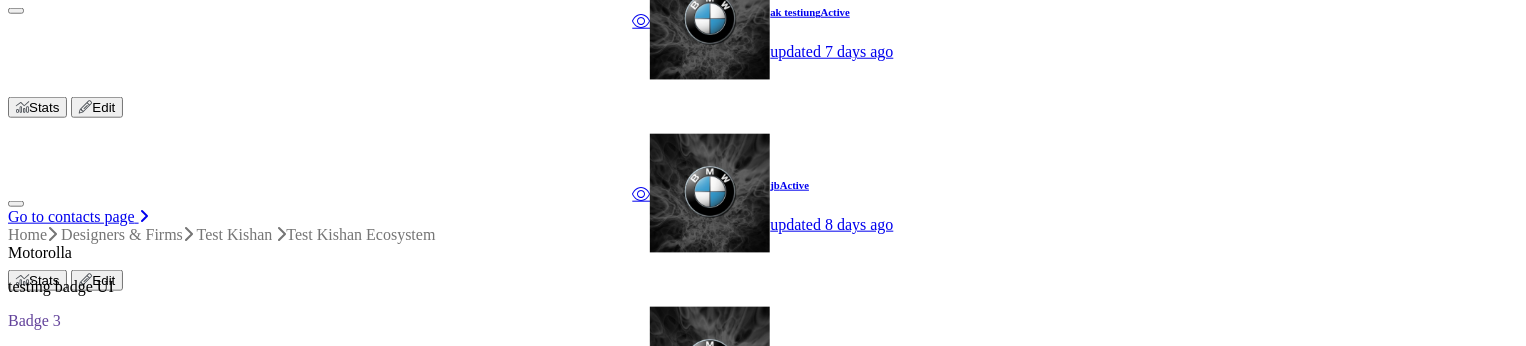 scroll, scrollTop: 1000, scrollLeft: 0, axis: vertical 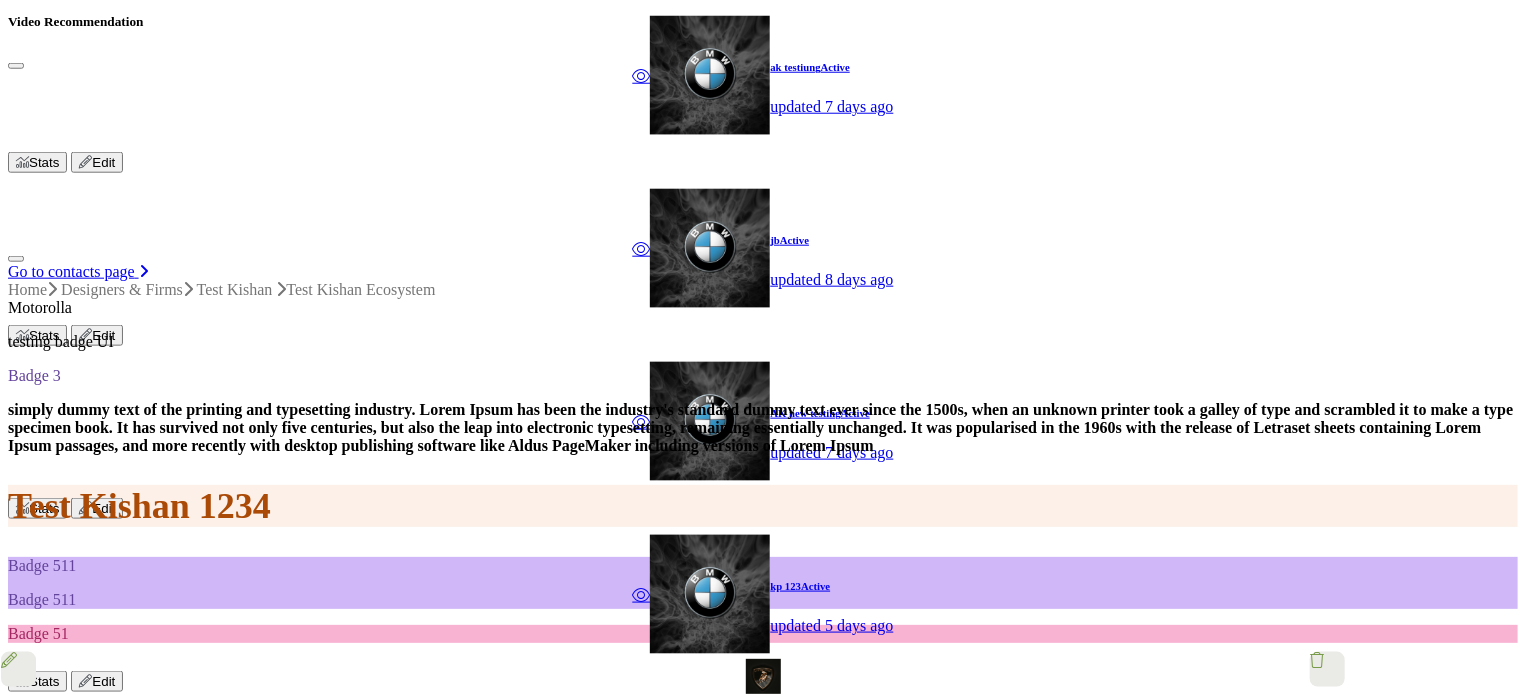 click on "⛶" at bounding box center [106, 51987] 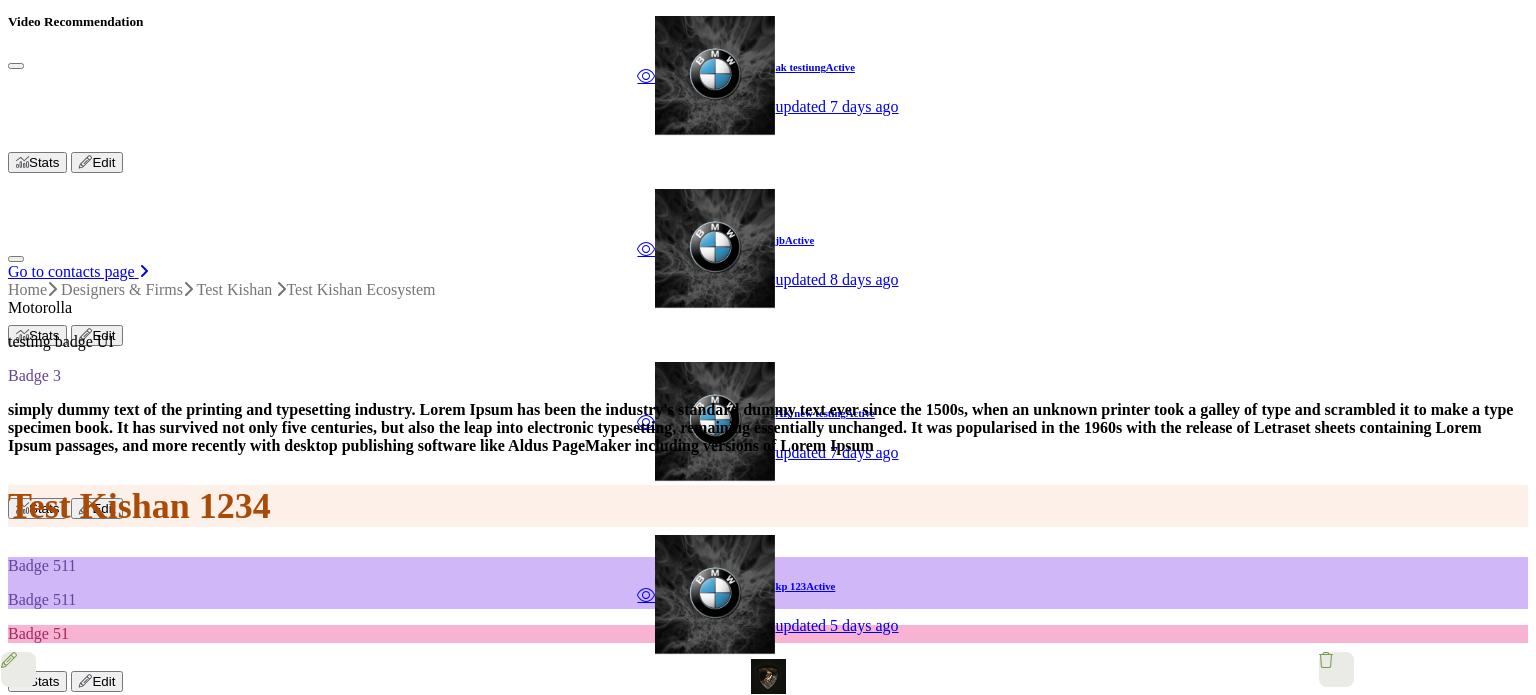 click on "🗗" at bounding box center [106, 51987] 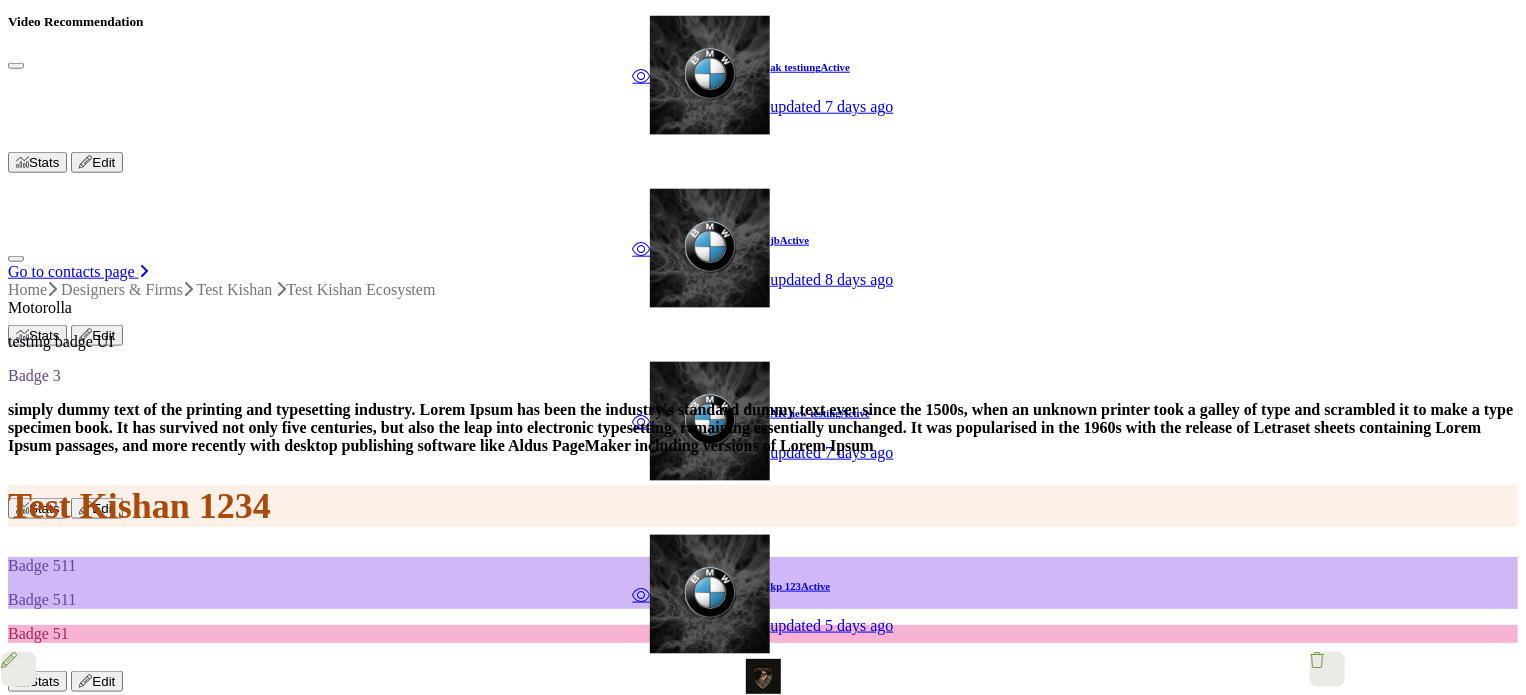 click on "⟲" at bounding box center (20, 51987) 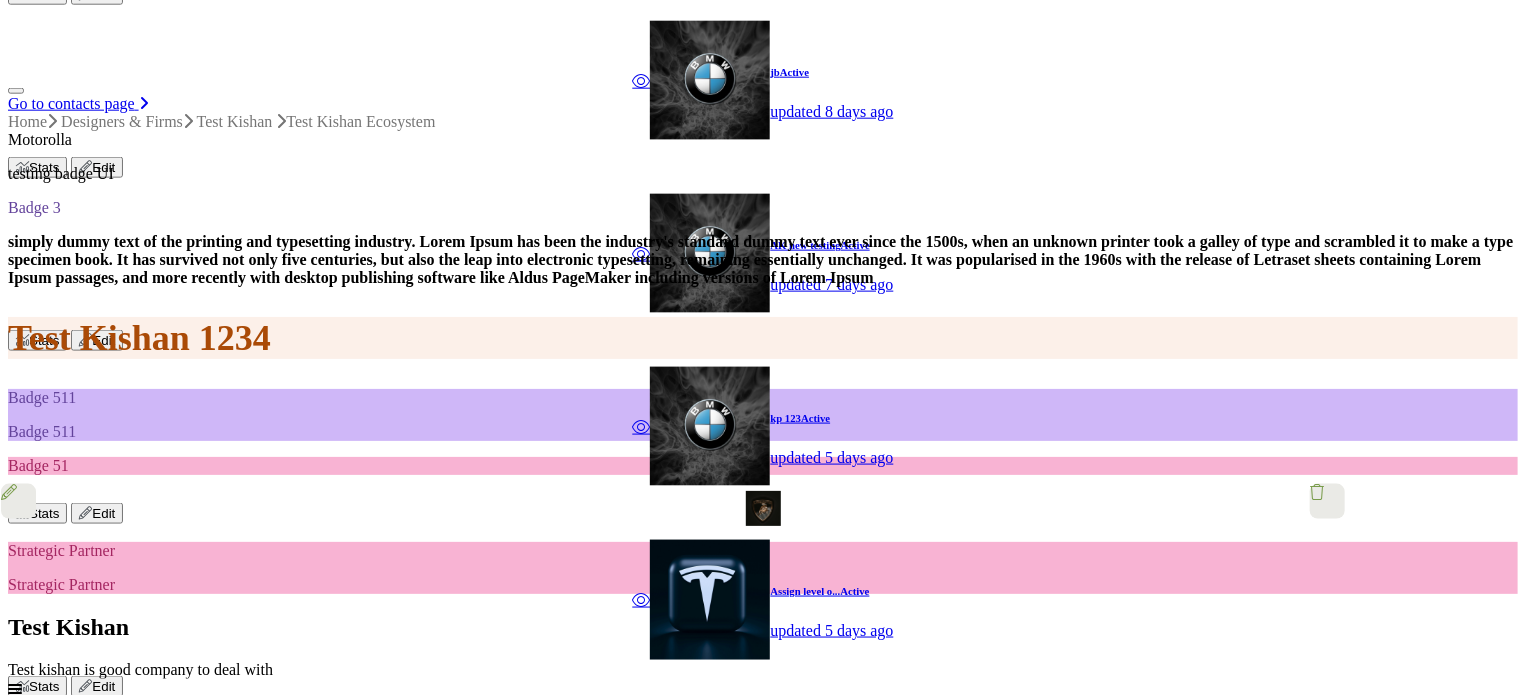 scroll, scrollTop: 1136, scrollLeft: 0, axis: vertical 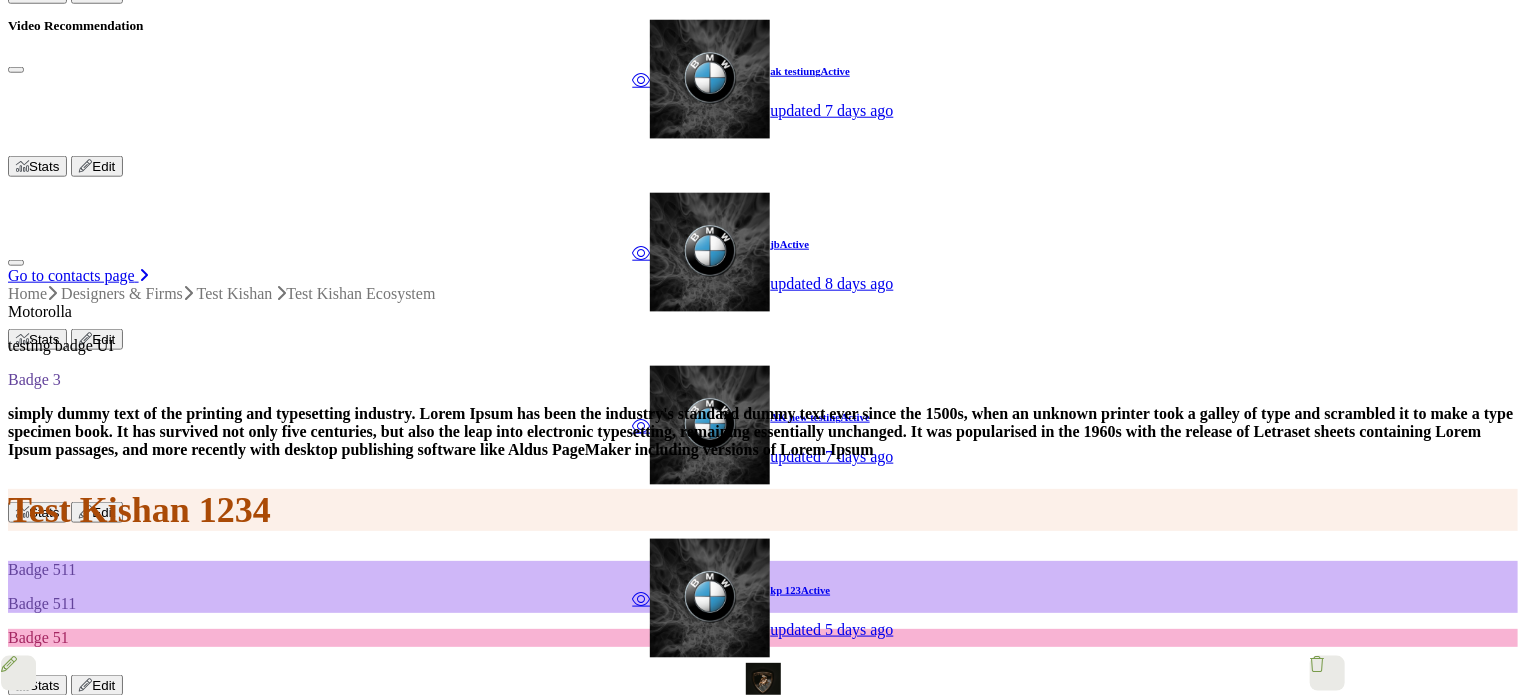 click on "⟲" at bounding box center (20, 51991) 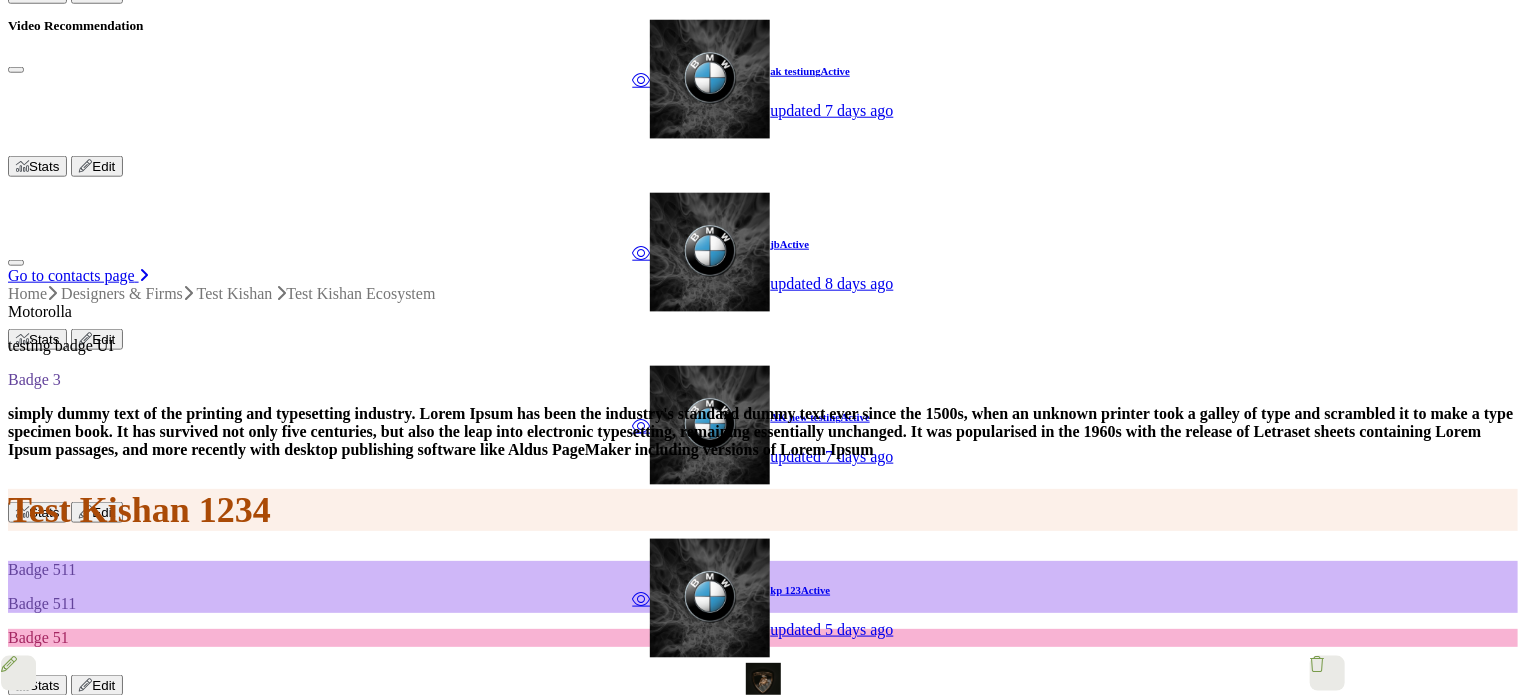scroll, scrollTop: 964, scrollLeft: 0, axis: vertical 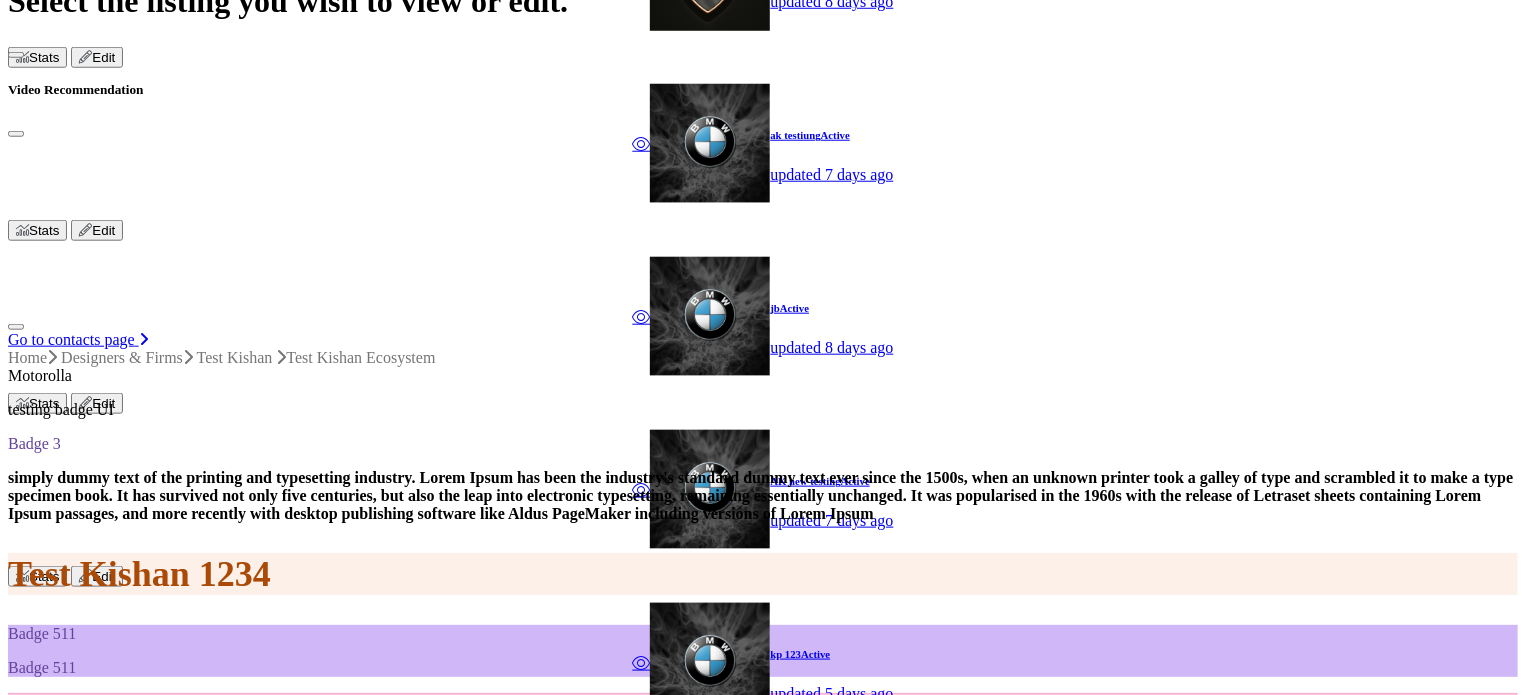 click on "⟲" at bounding box center (20, 52224) 